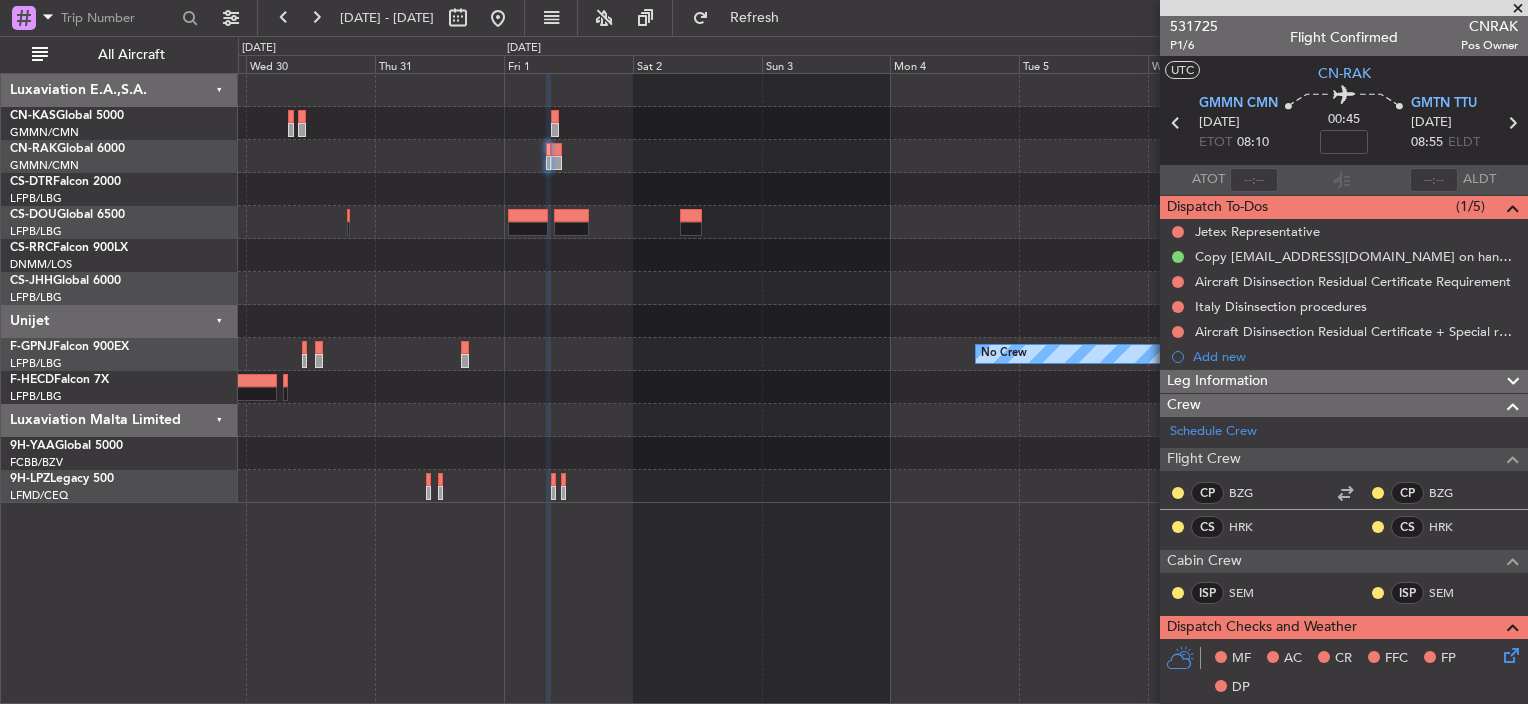 scroll, scrollTop: 0, scrollLeft: 0, axis: both 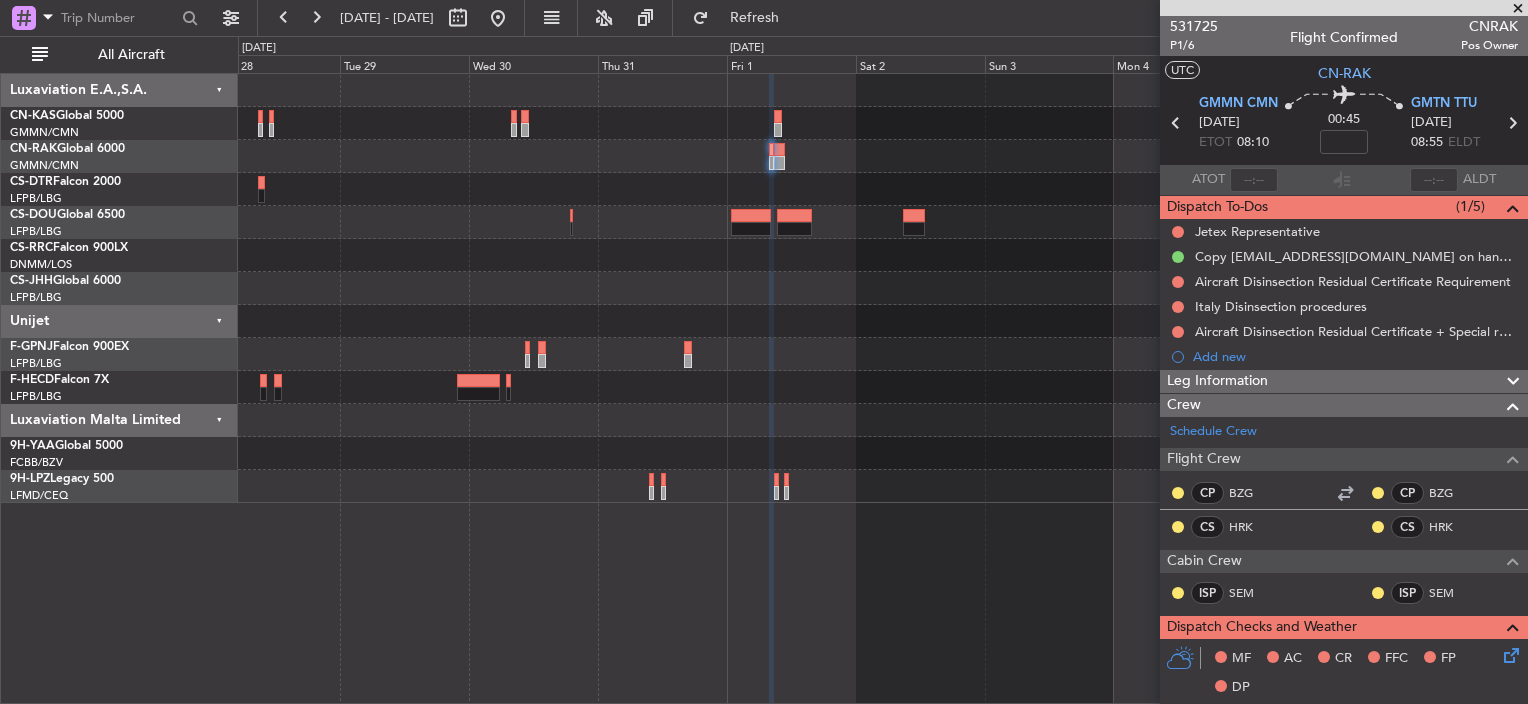 click on "No Crew
No Crew
No Crew" 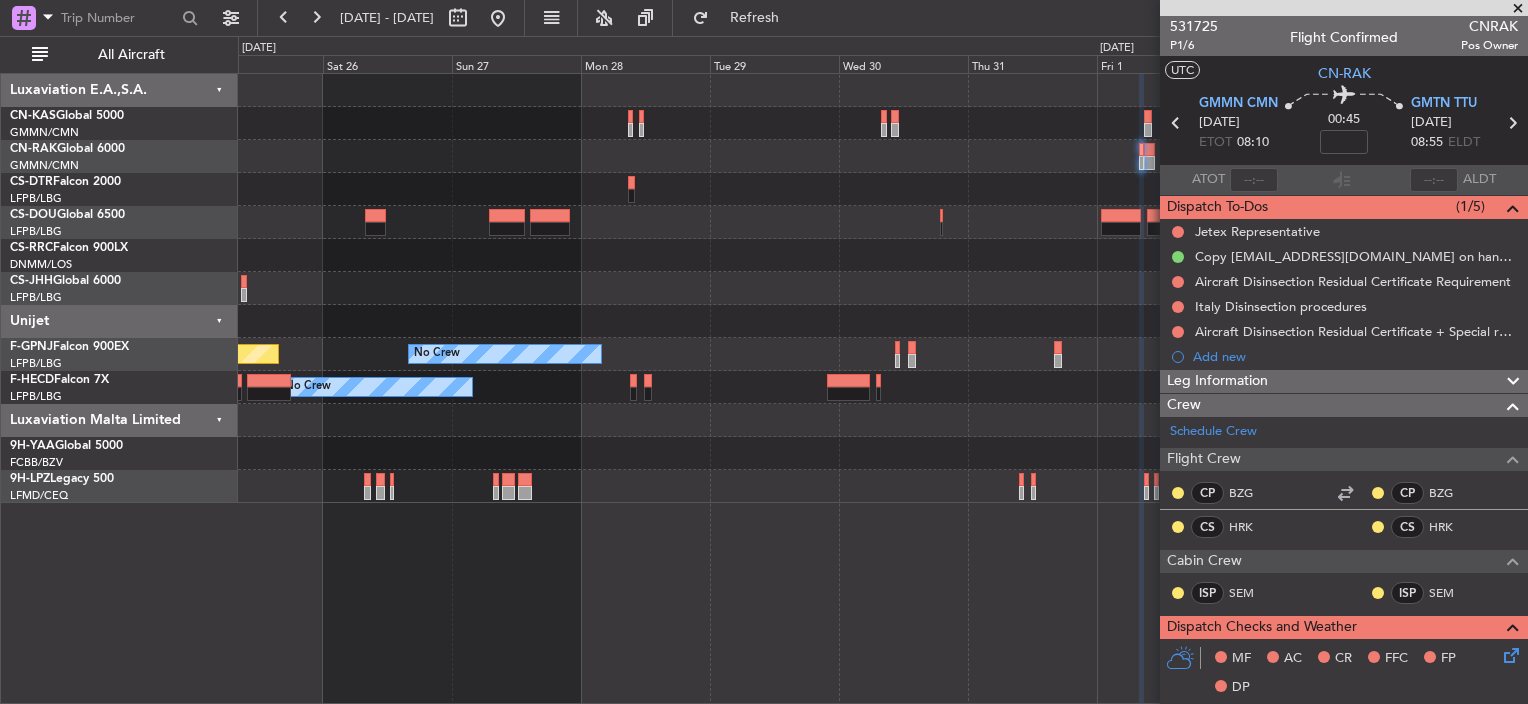 click on "No Crew
Planned Maint [GEOGRAPHIC_DATA] ([GEOGRAPHIC_DATA])
No Crew
Planned Maint [GEOGRAPHIC_DATA] ([GEOGRAPHIC_DATA])
No Crew
No Crew
No Crew" 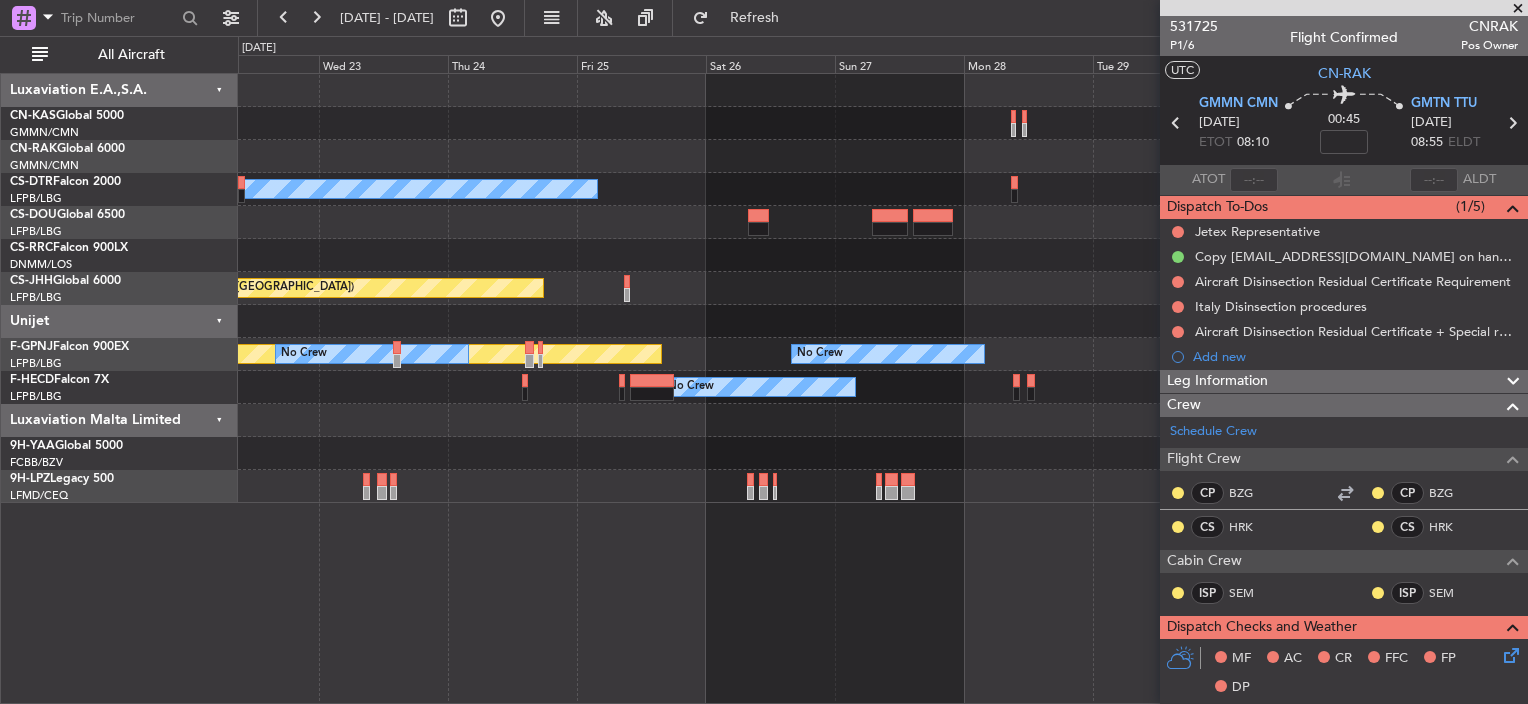 click 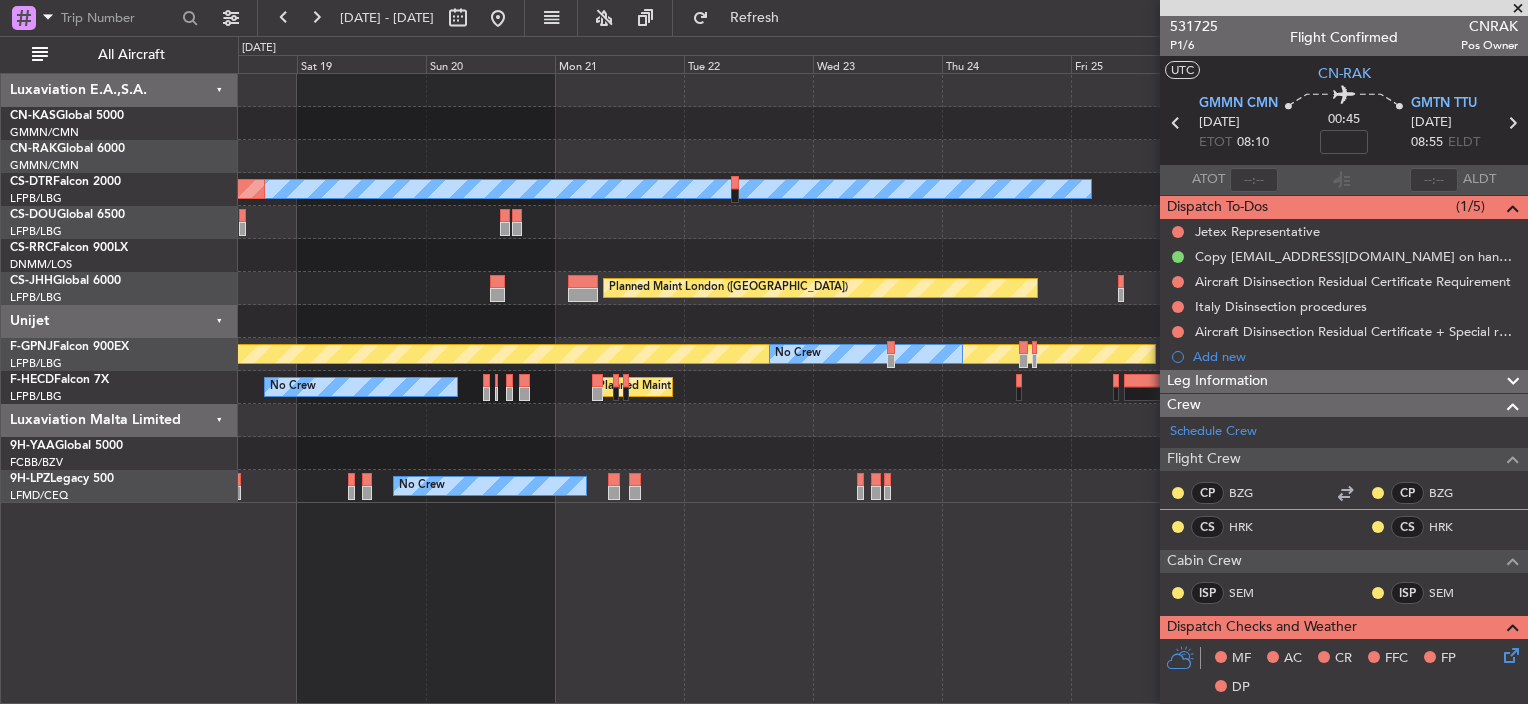 click on "Planned Maint [GEOGRAPHIC_DATA] ([GEOGRAPHIC_DATA])
No Crew" 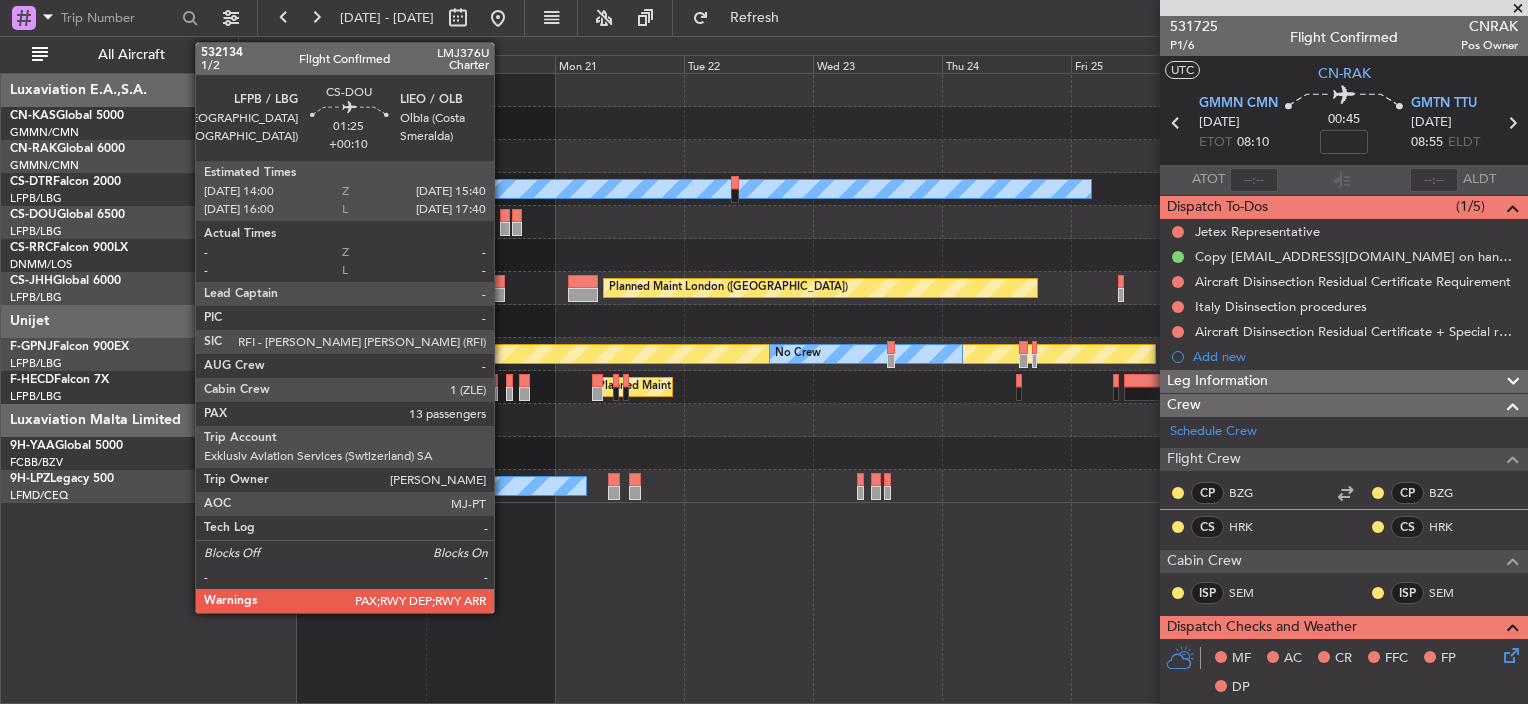click 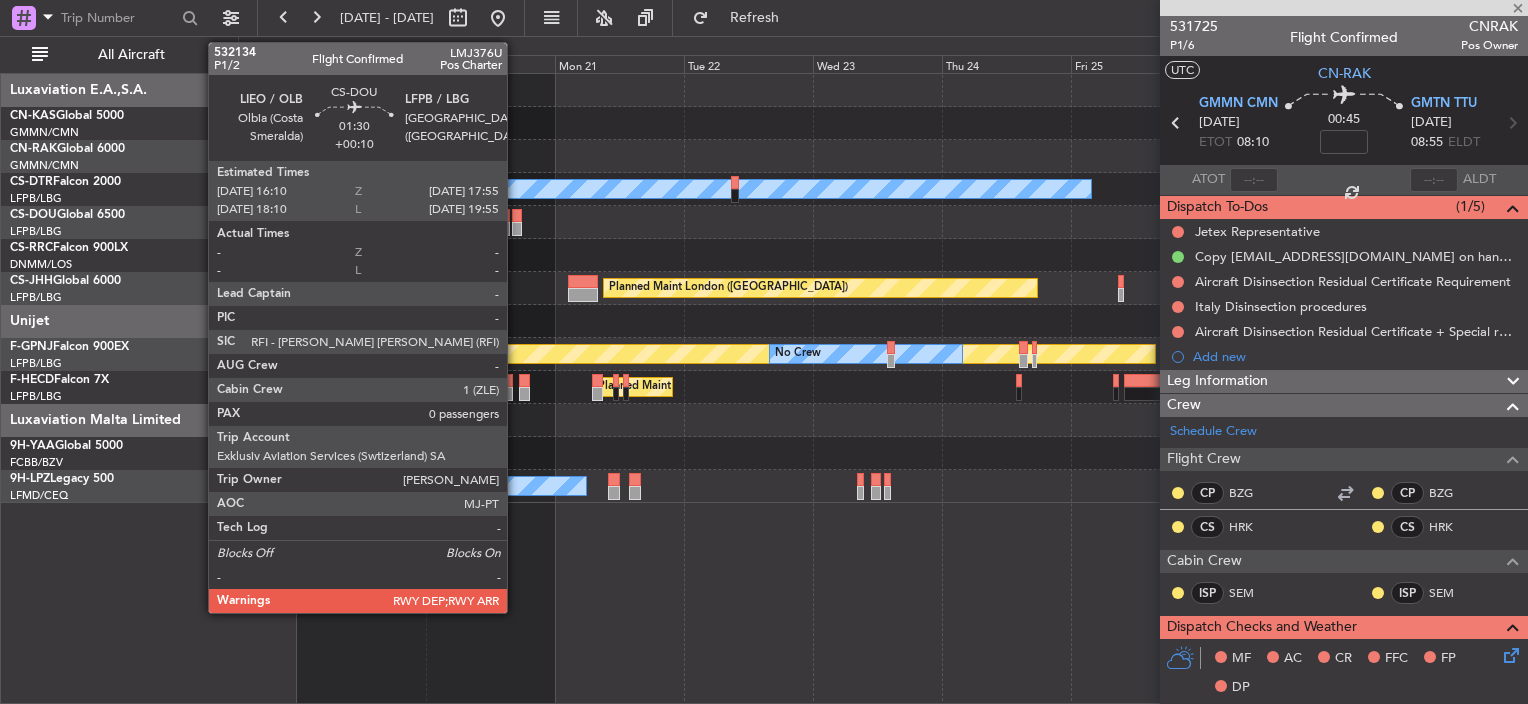 type on "+00:10" 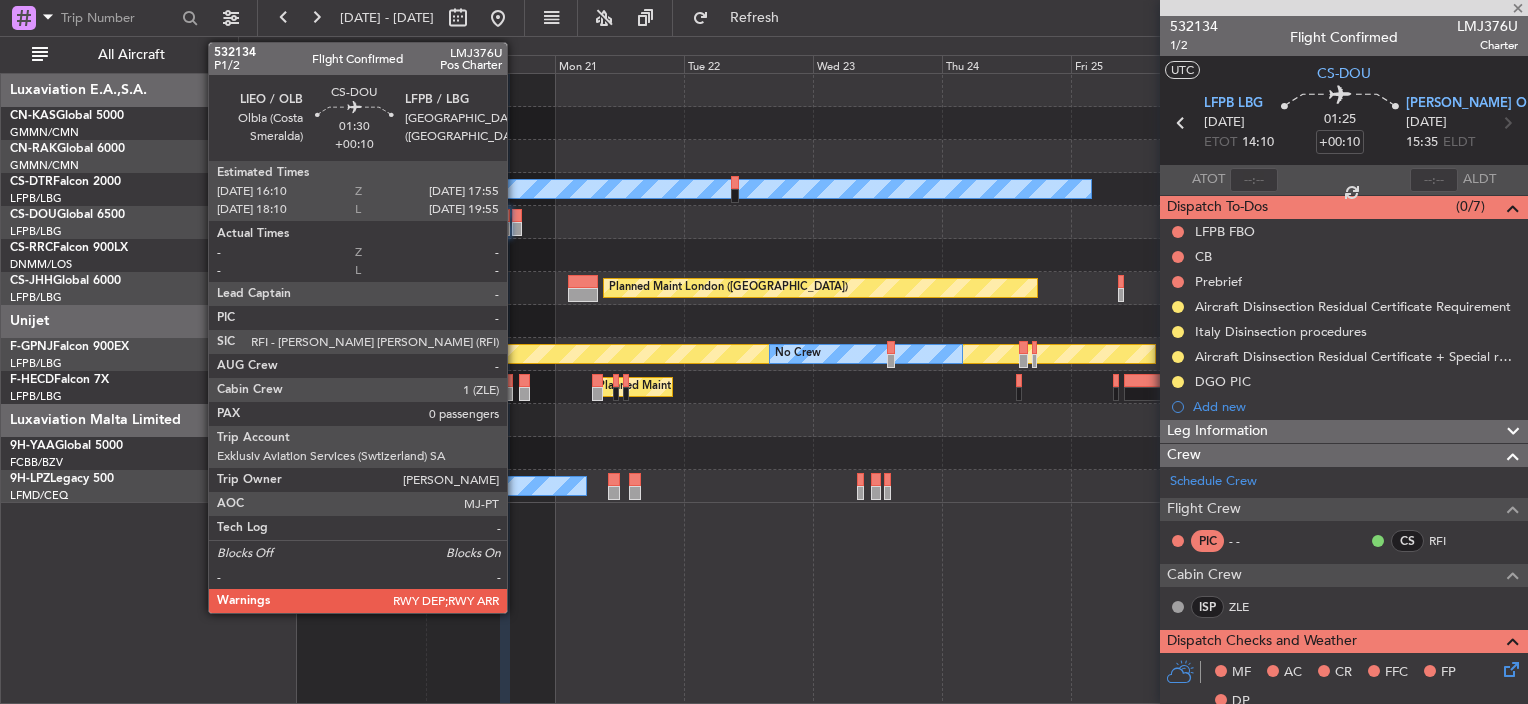 click 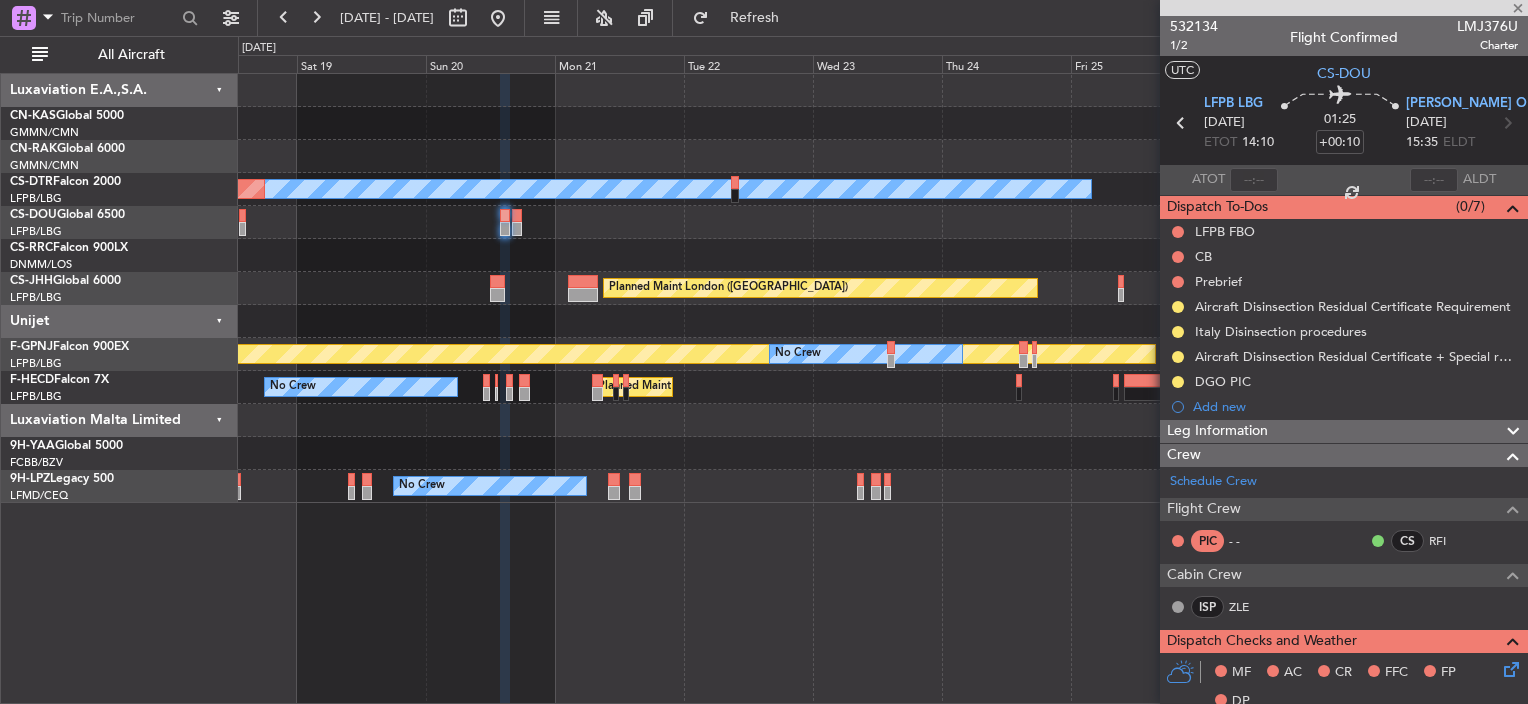 type on "0" 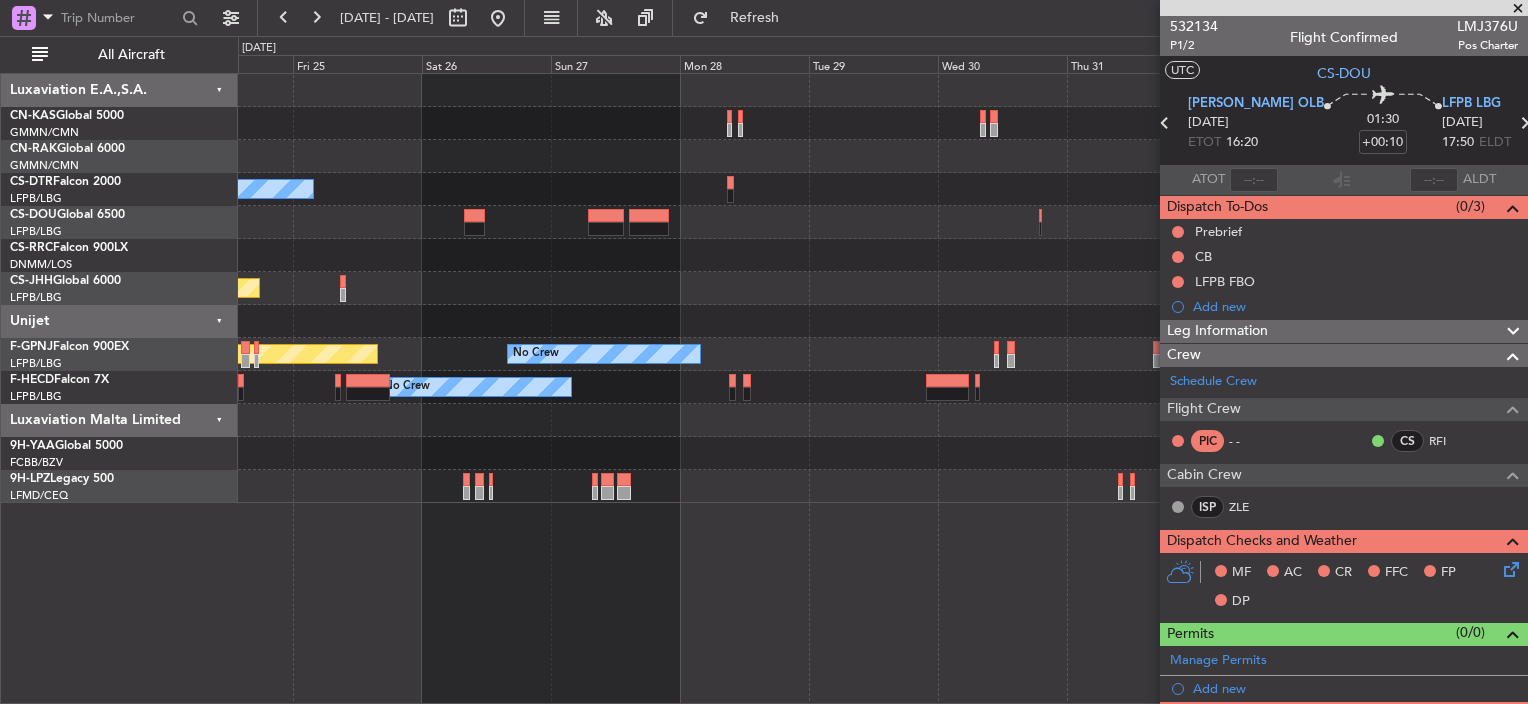 click on "[DATE] - [DATE]  Refresh Quick Links All Aircraft
No Crew
Planned Maint [GEOGRAPHIC_DATA] ([GEOGRAPHIC_DATA])
Planned Maint [GEOGRAPHIC_DATA] ([GEOGRAPHIC_DATA])
No Crew
No Crew
No Crew
No Crew
Luxaviation E.A.,S.A.
CN-KAS  Global 5000
GMMN/CMN
Casablanca ([PERSON_NAME] Intl)
CN-RAK  Global 6000
GMMN/CMN
Casablanca ([PERSON_NAME] Intl)
CS-DTR  Falcon 2000
LFPB/LBG
Paris ([GEOGRAPHIC_DATA])
CS-DOU  Global 6500
LFPB/LBG
Paris ([GEOGRAPHIC_DATA])" at bounding box center [764, 352] 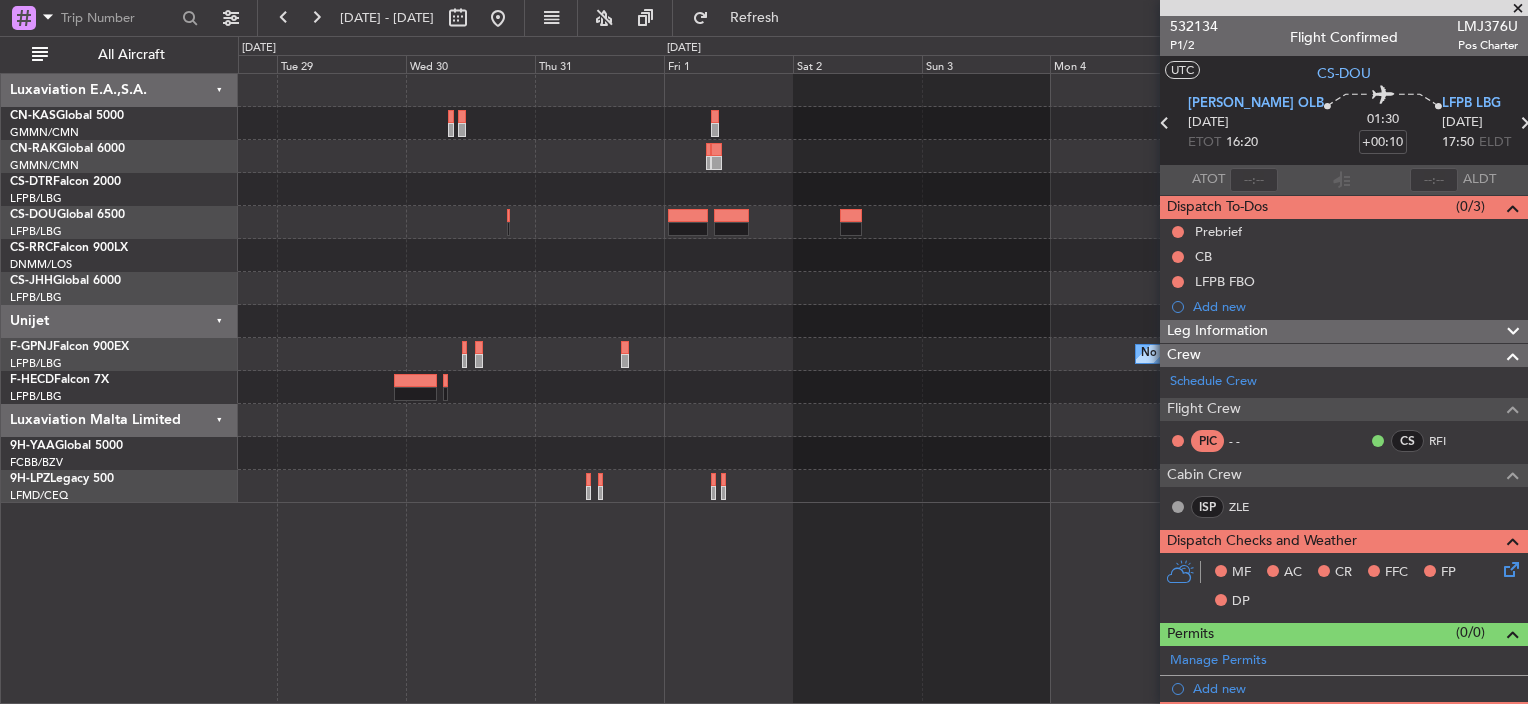click 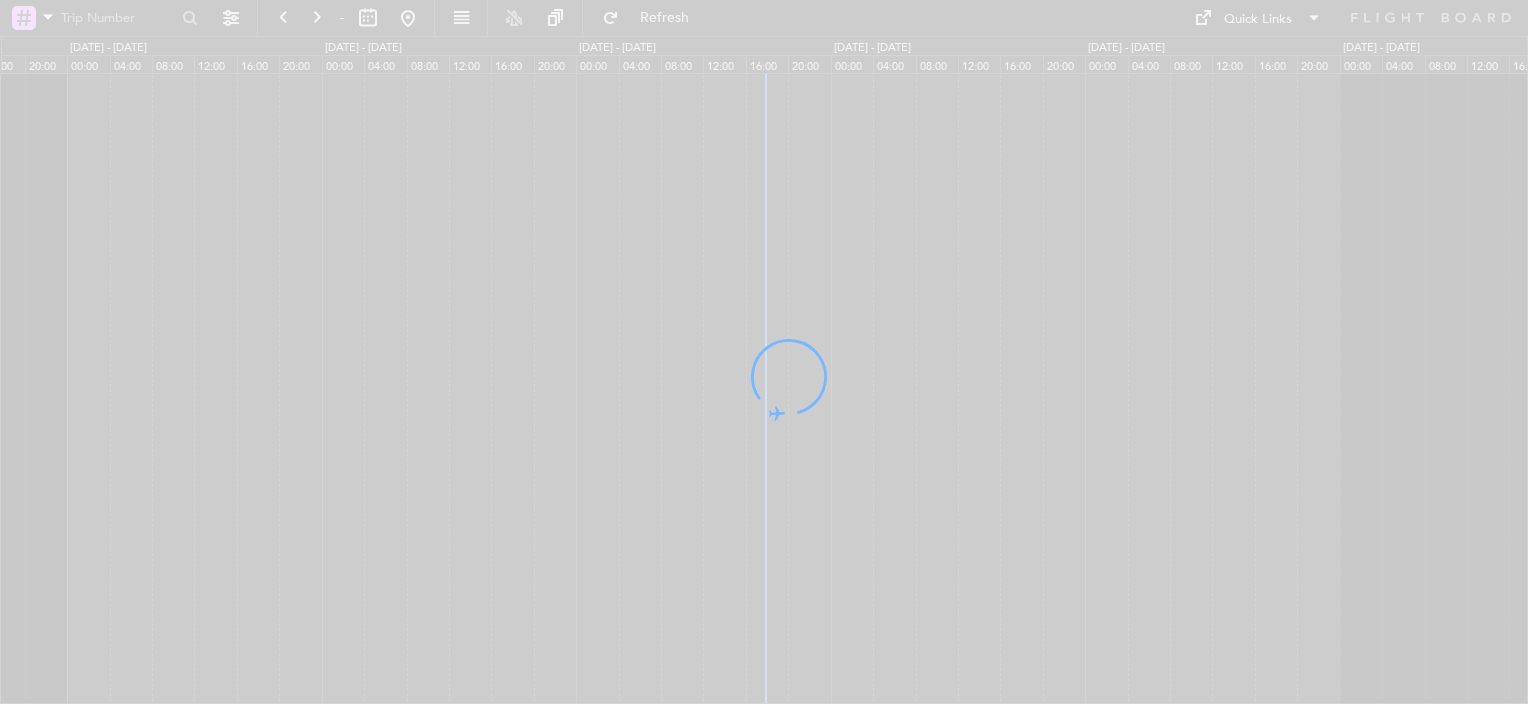 scroll, scrollTop: 0, scrollLeft: 0, axis: both 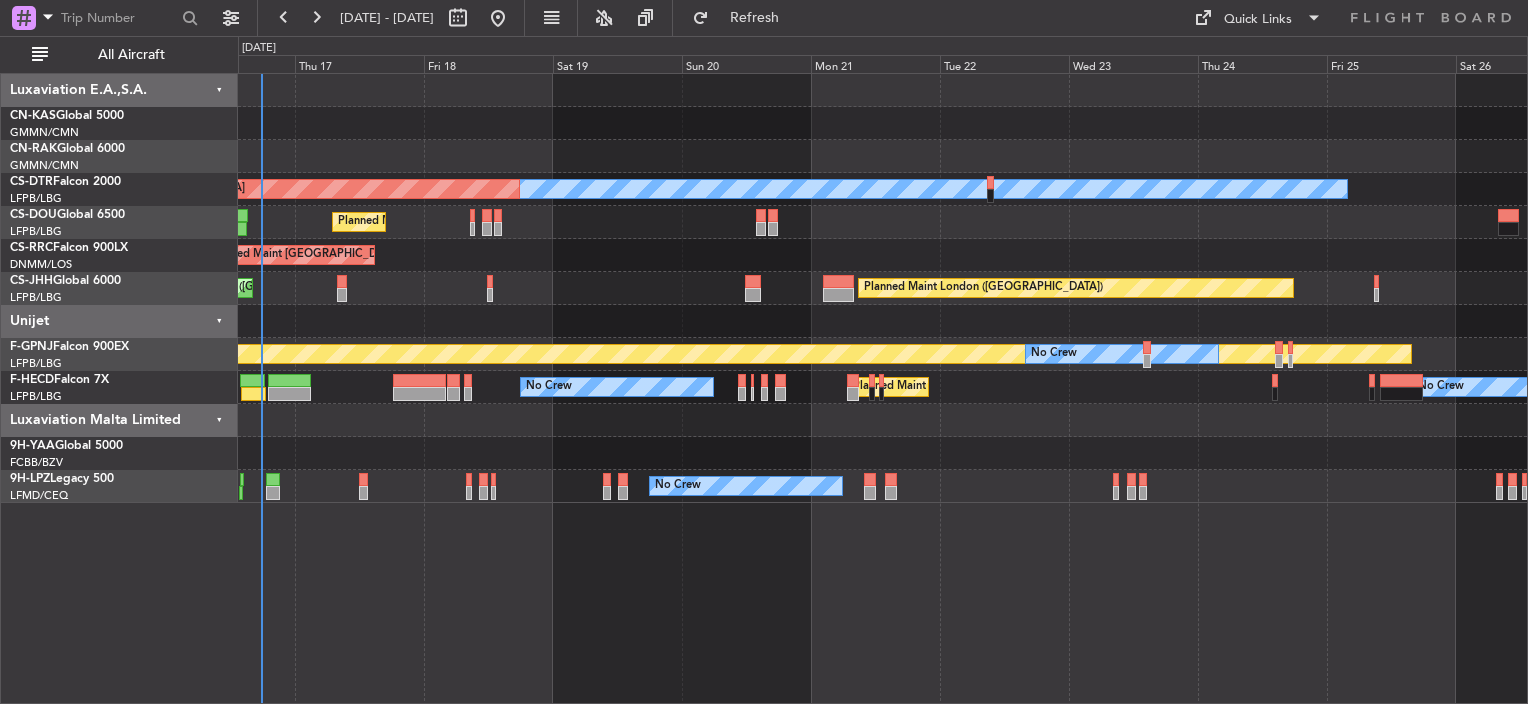 click 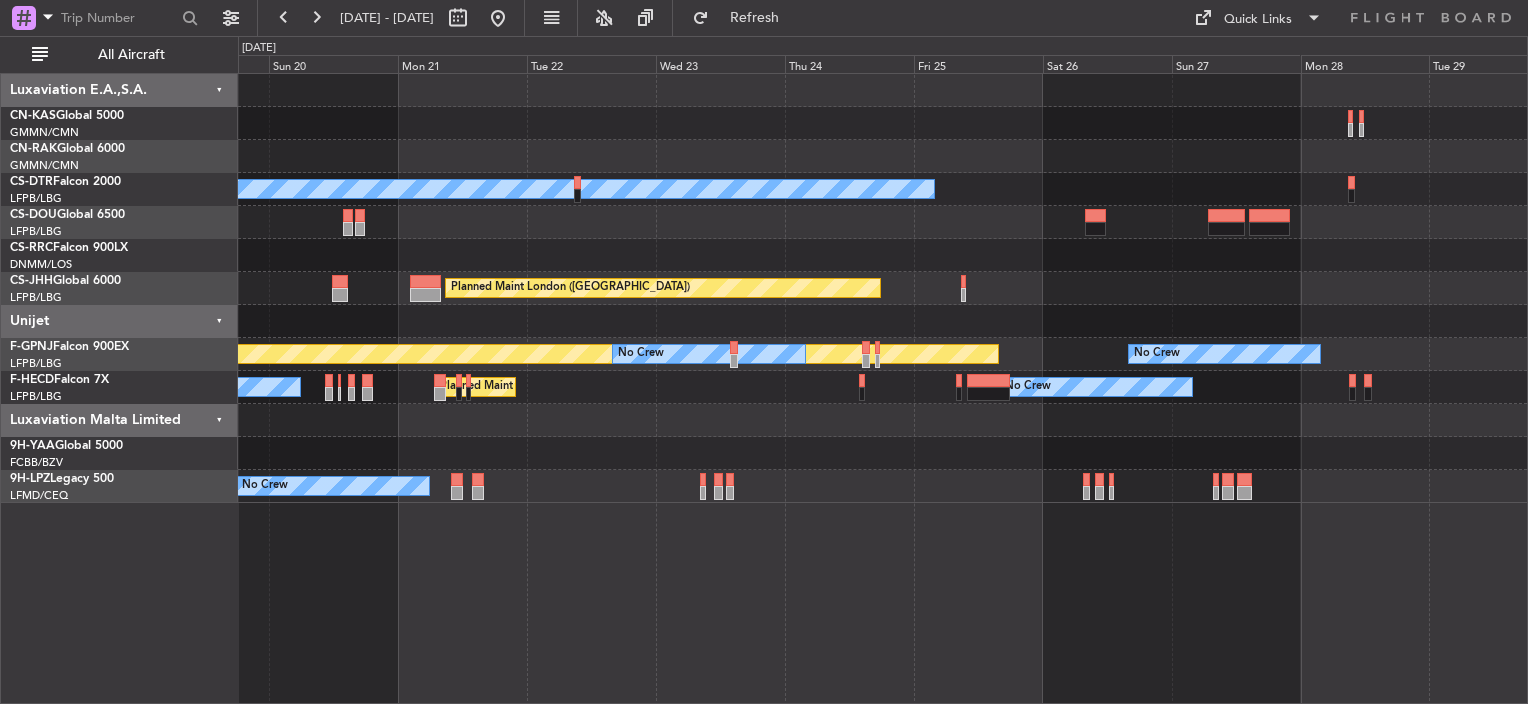 click on "No Crew
AOG Maint [GEOGRAPHIC_DATA]-[GEOGRAPHIC_DATA]" 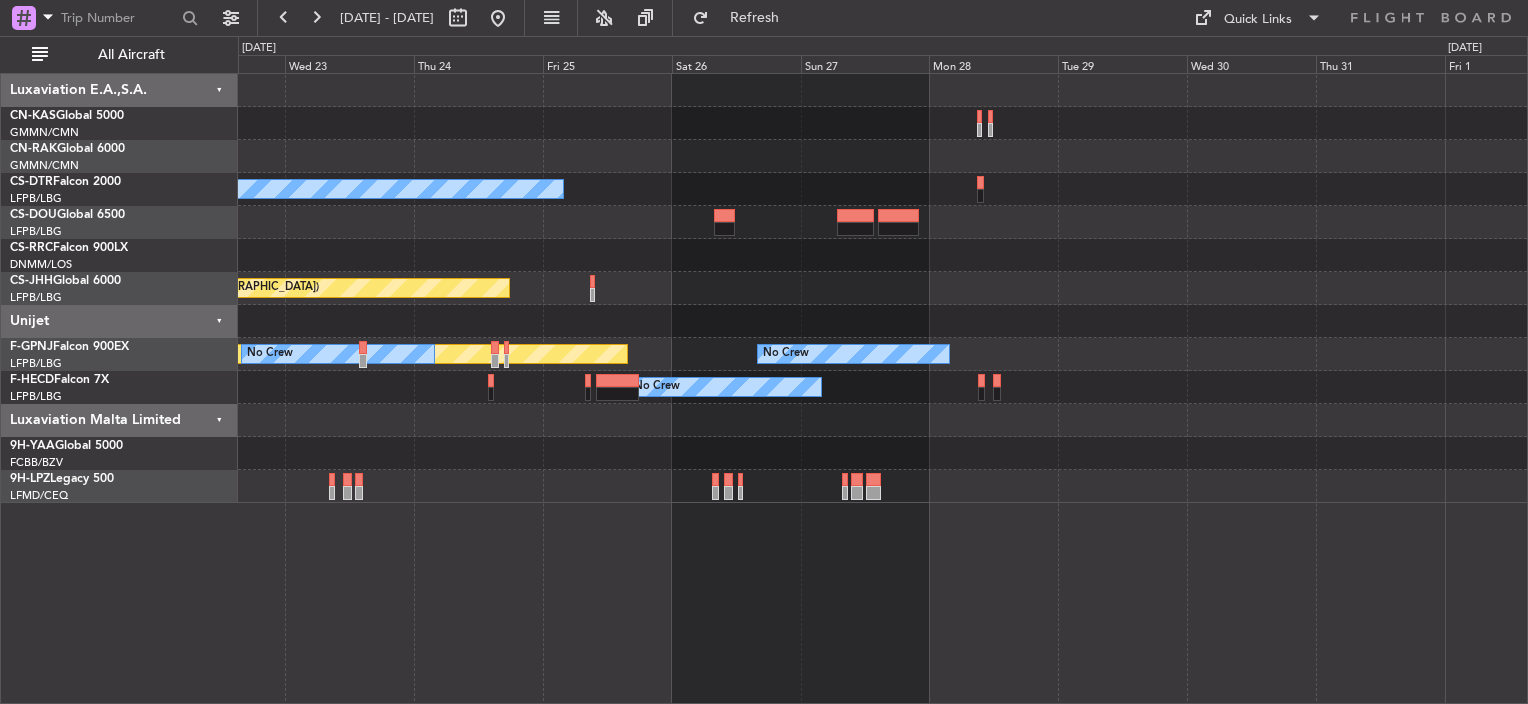 click on "No Crew" 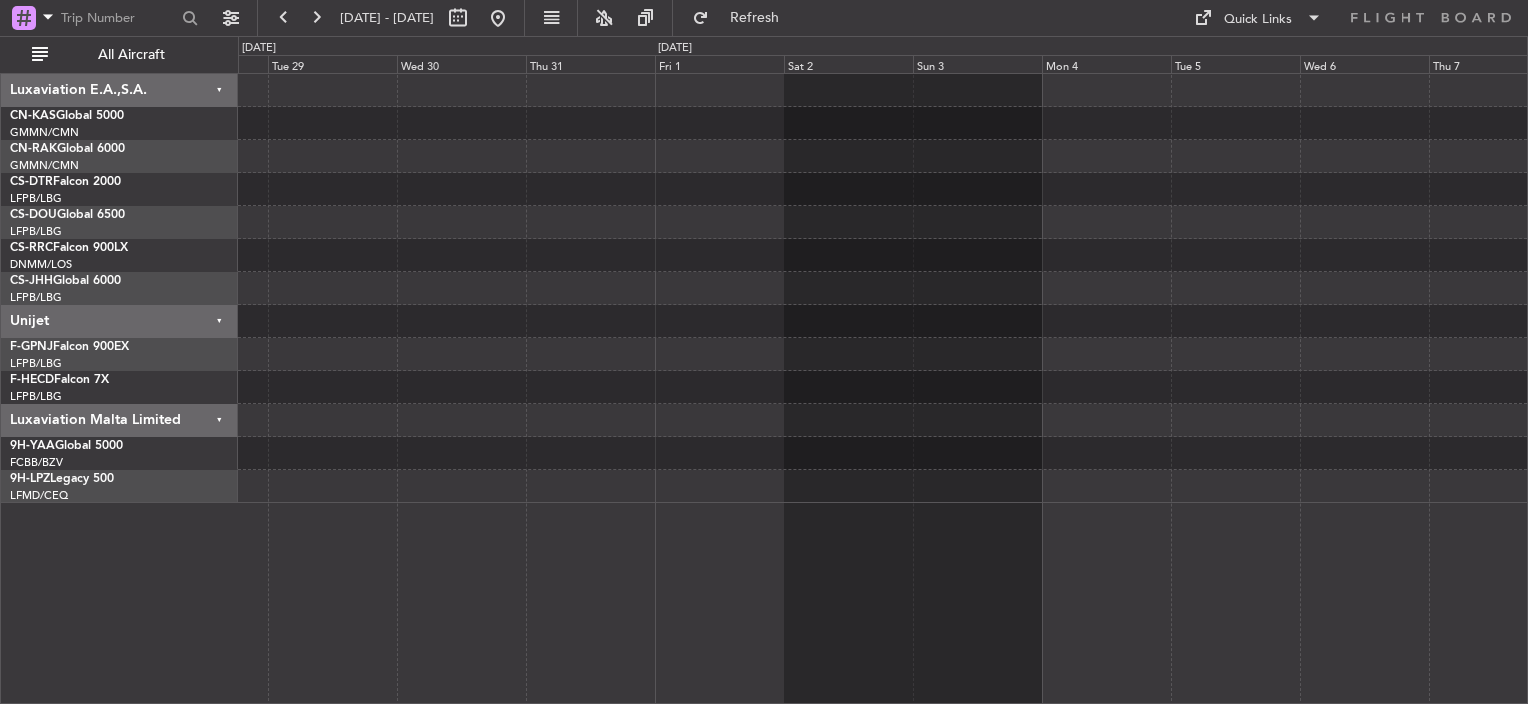 click 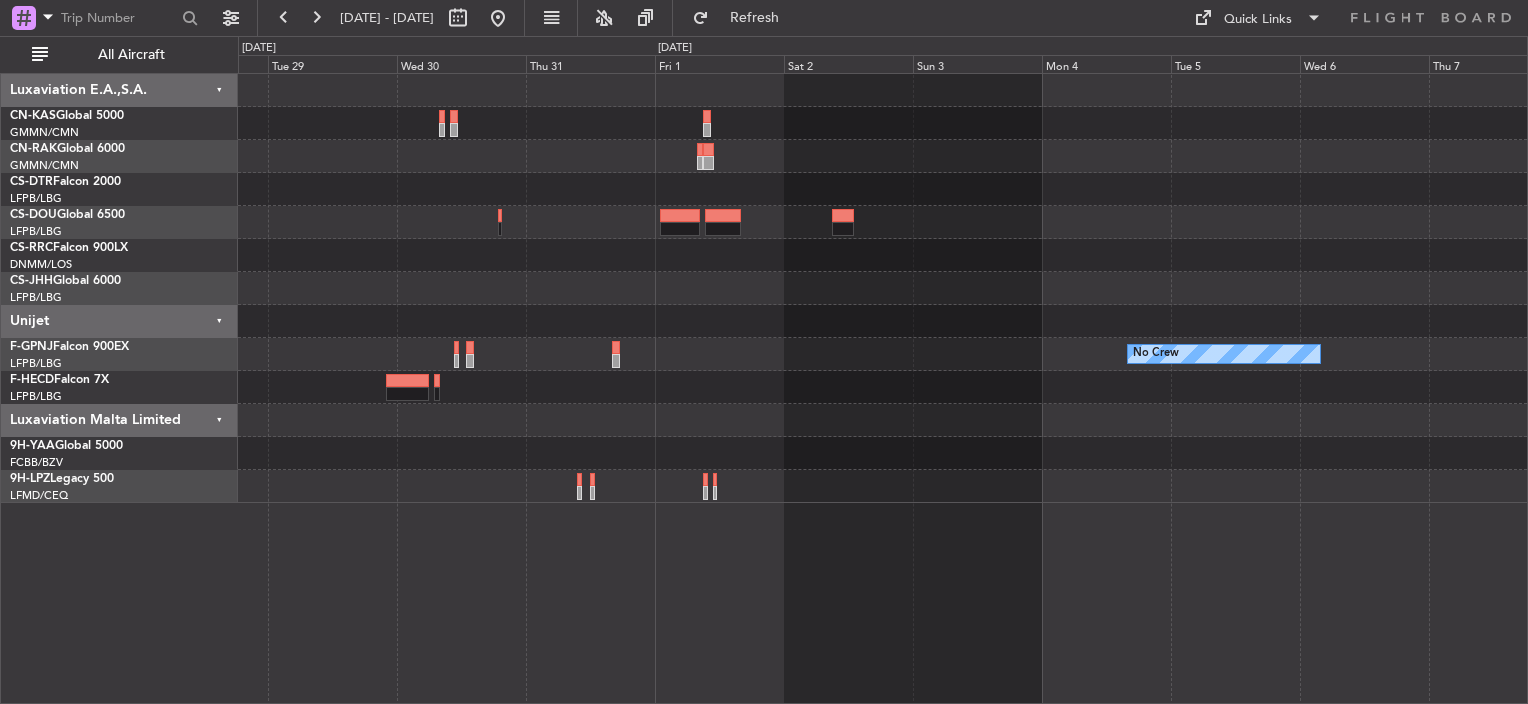 click on "No Crew
No Crew
No Crew" 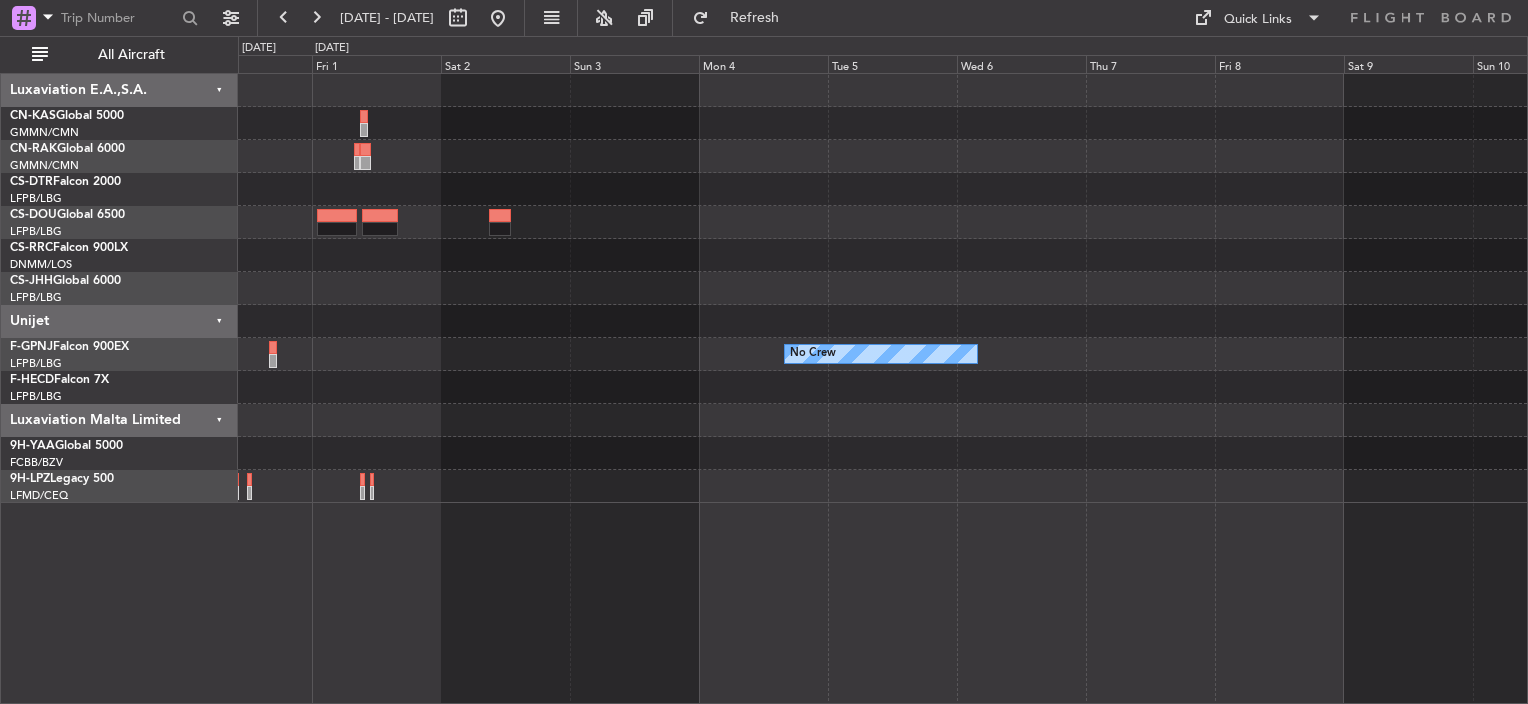click on "No Crew
No Crew" 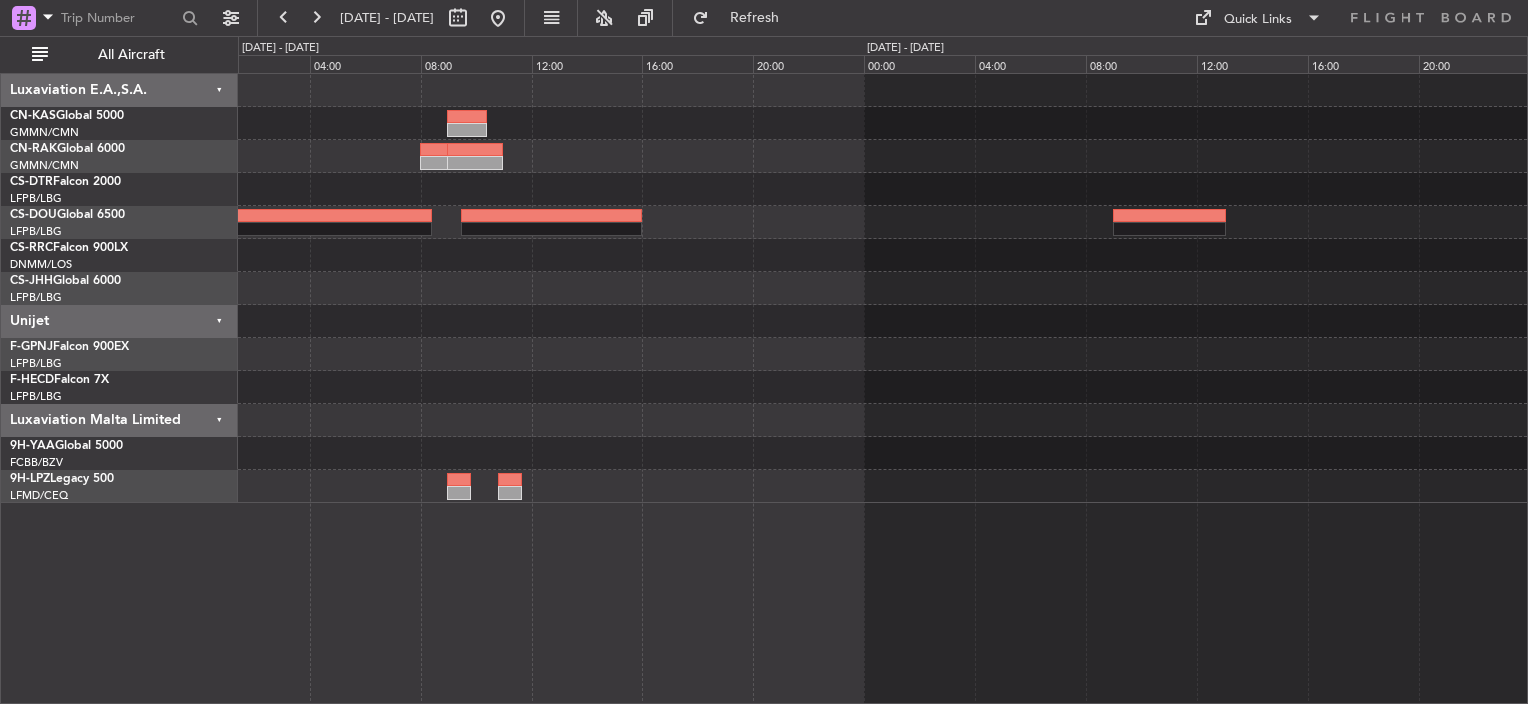click 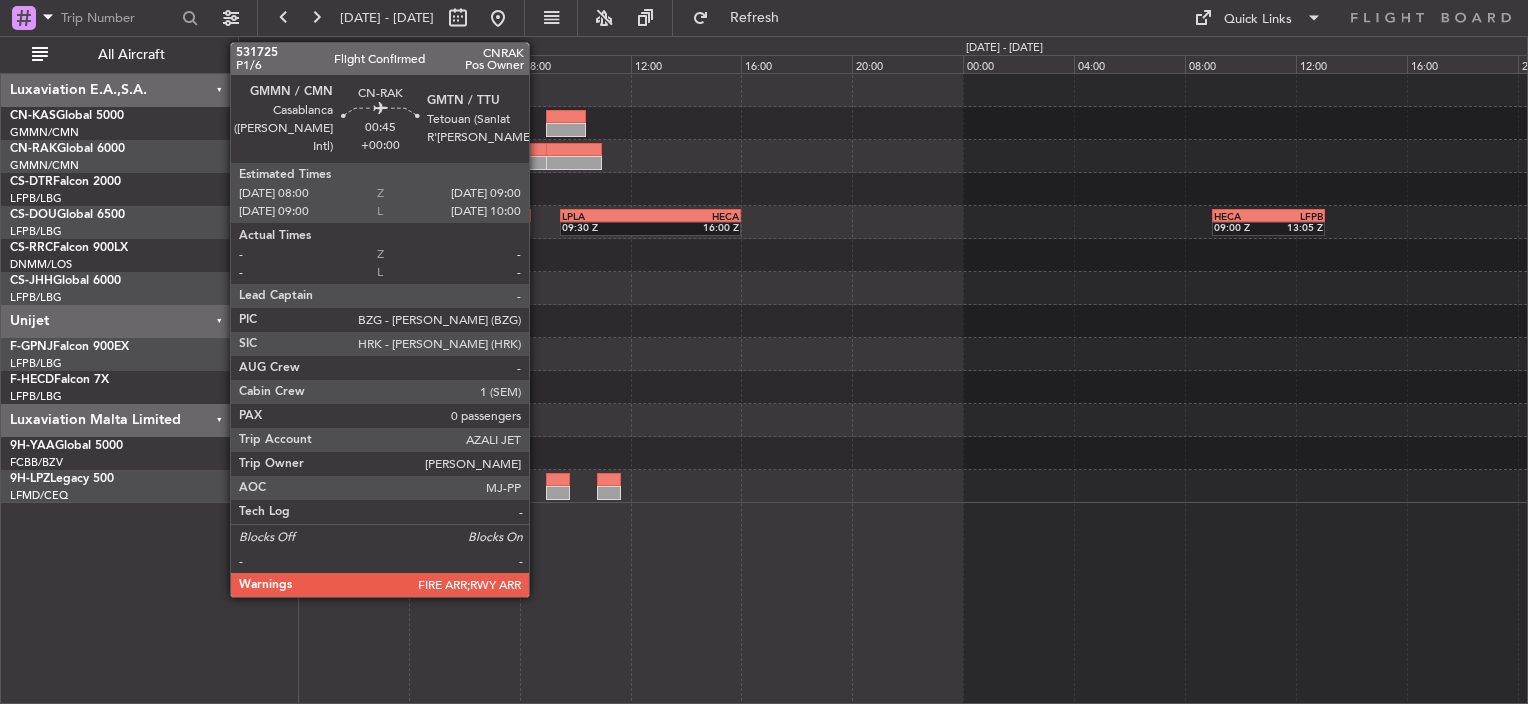 click 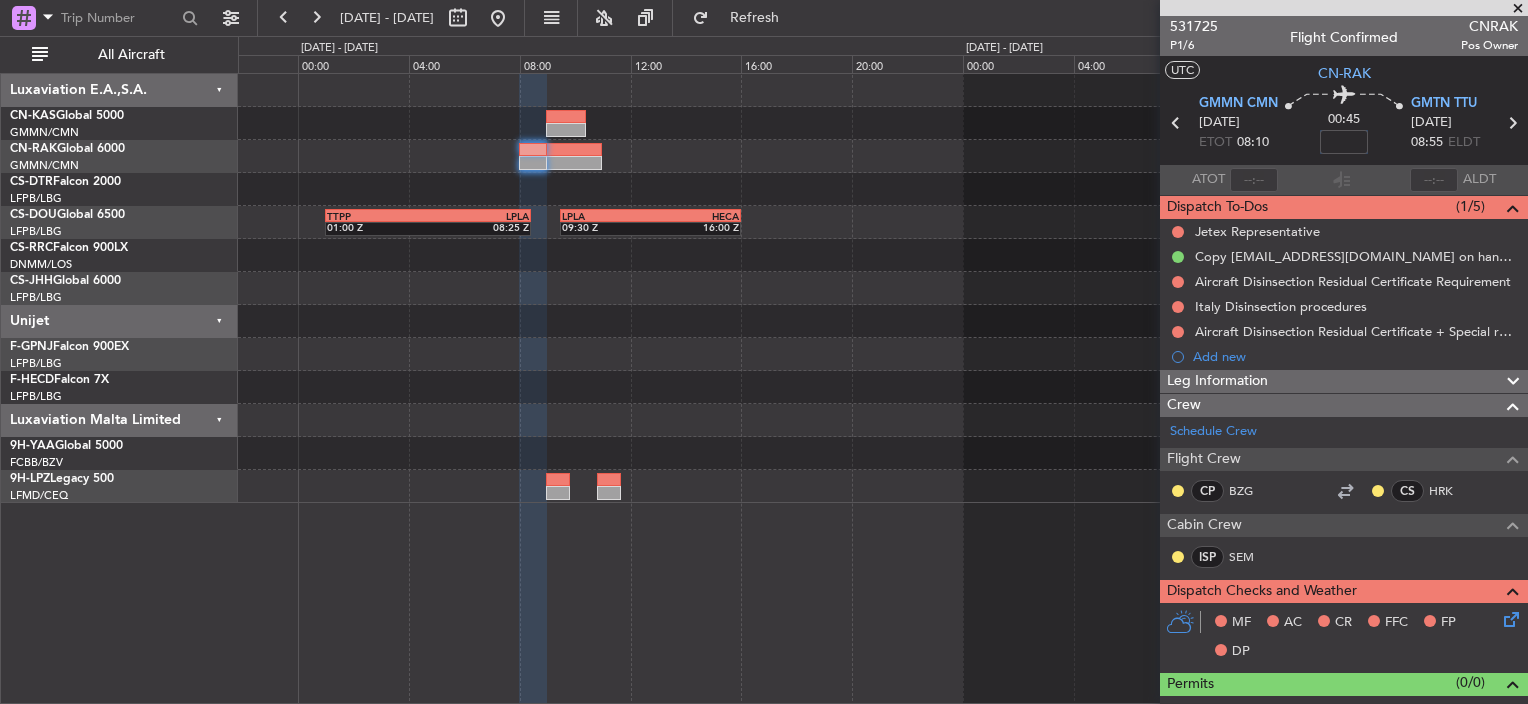 click at bounding box center (1344, 142) 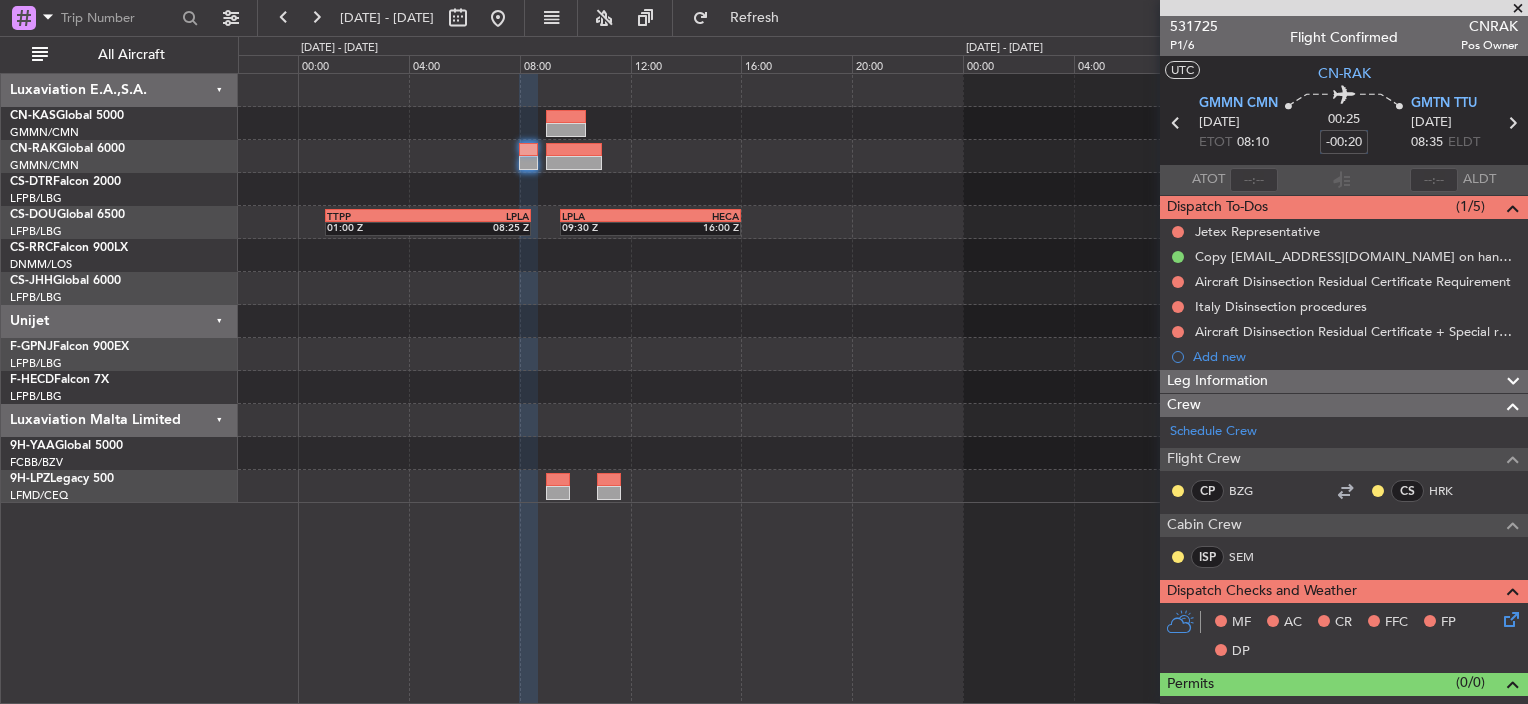 click 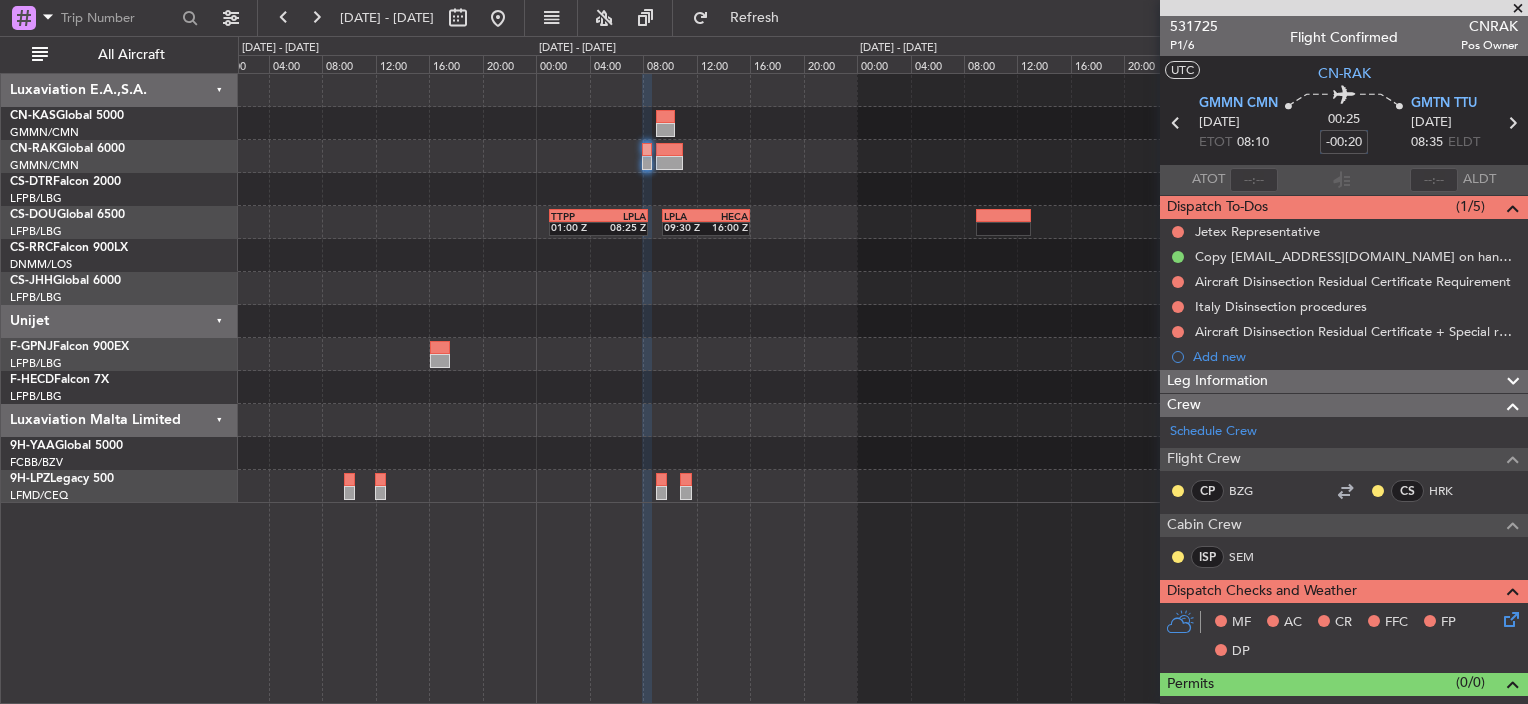 click on "TTPP
01:00 Z
LPLA
08:25 Z
LPLA
09:30 Z
HECA
16:00 Z" 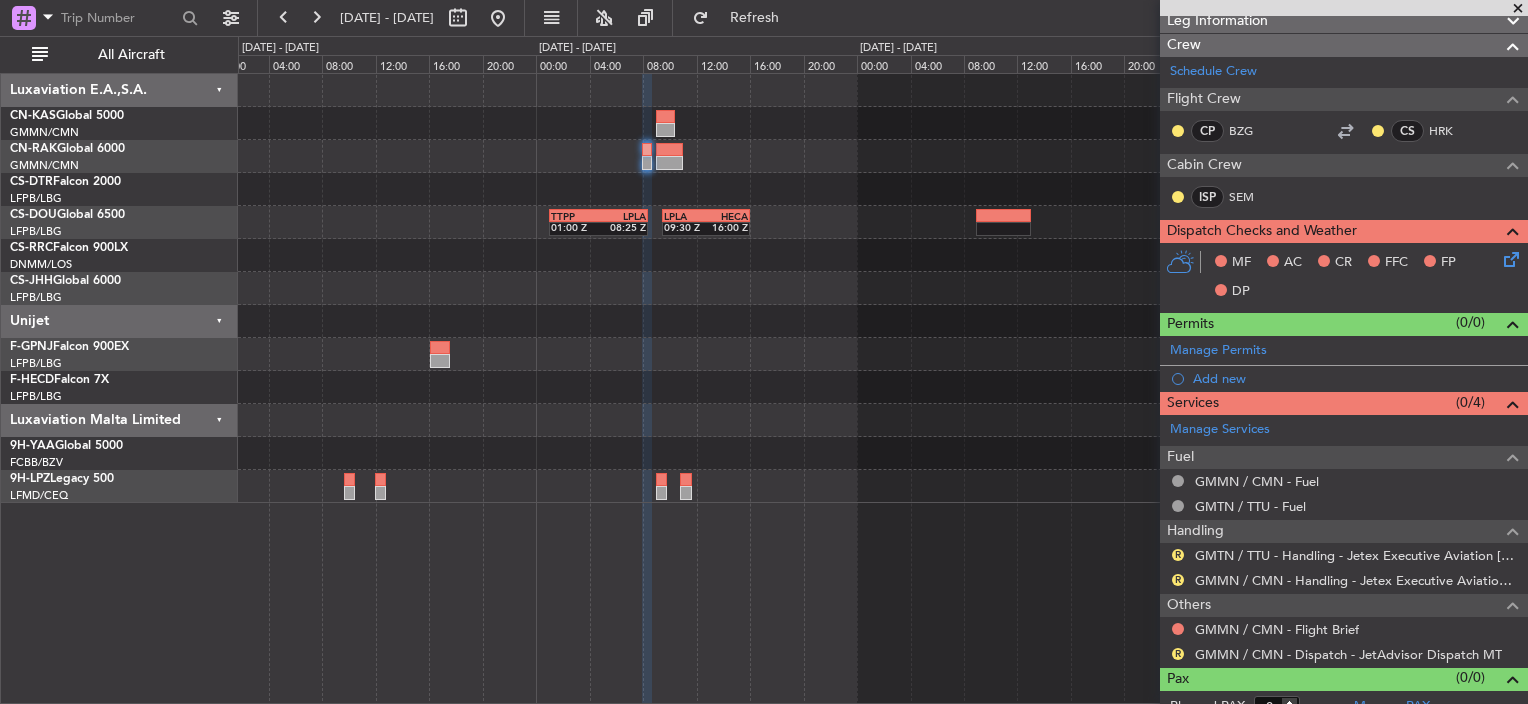 scroll, scrollTop: 376, scrollLeft: 0, axis: vertical 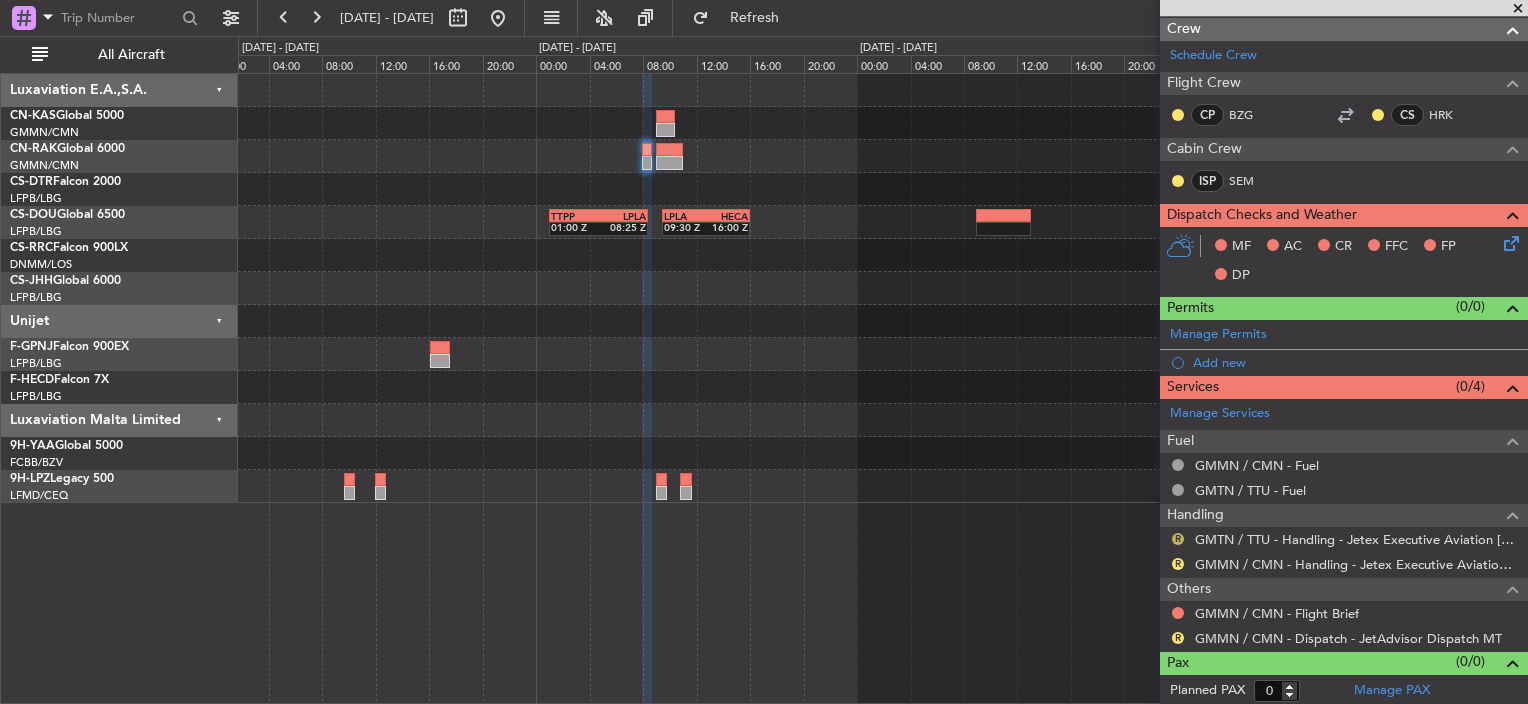 type on "-00:20" 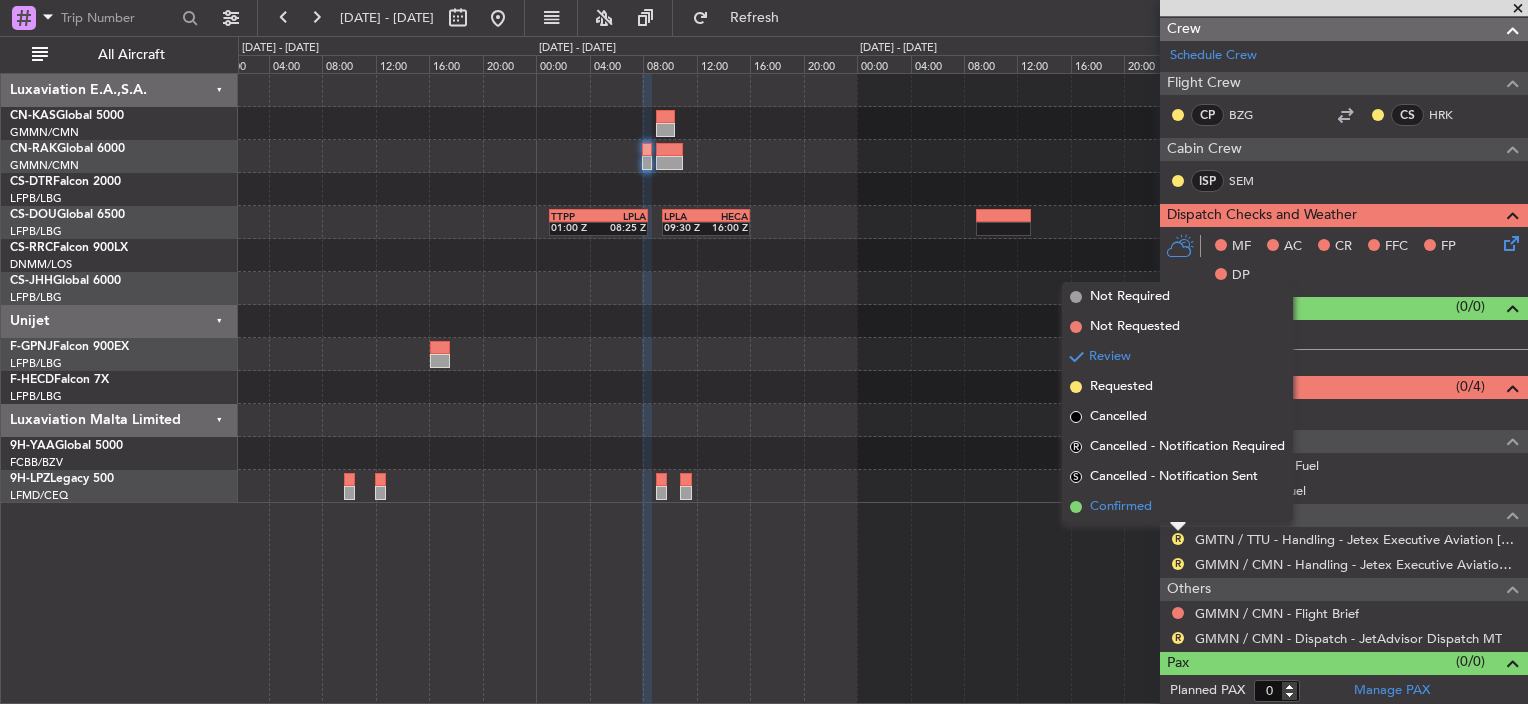 click on "Confirmed" at bounding box center (1121, 507) 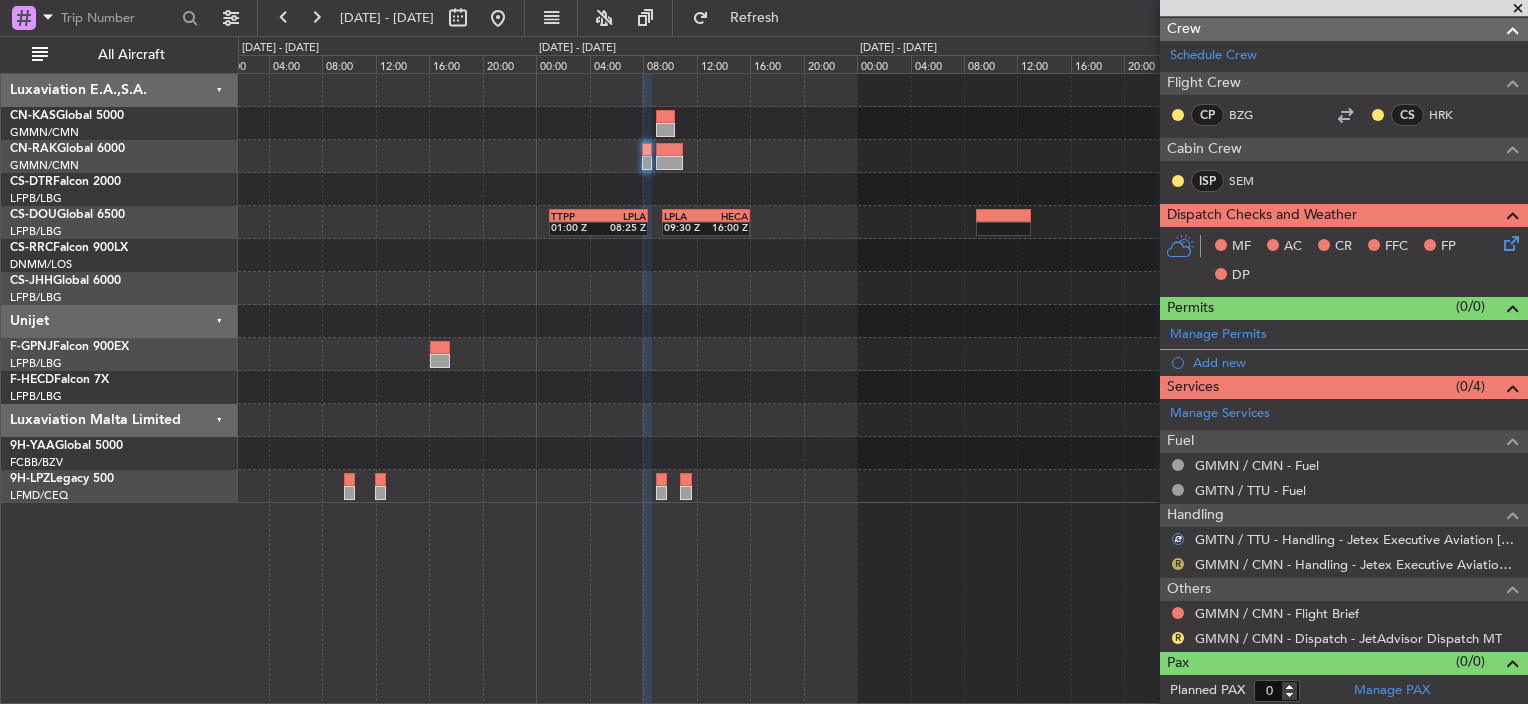 click on "R" at bounding box center [1178, 564] 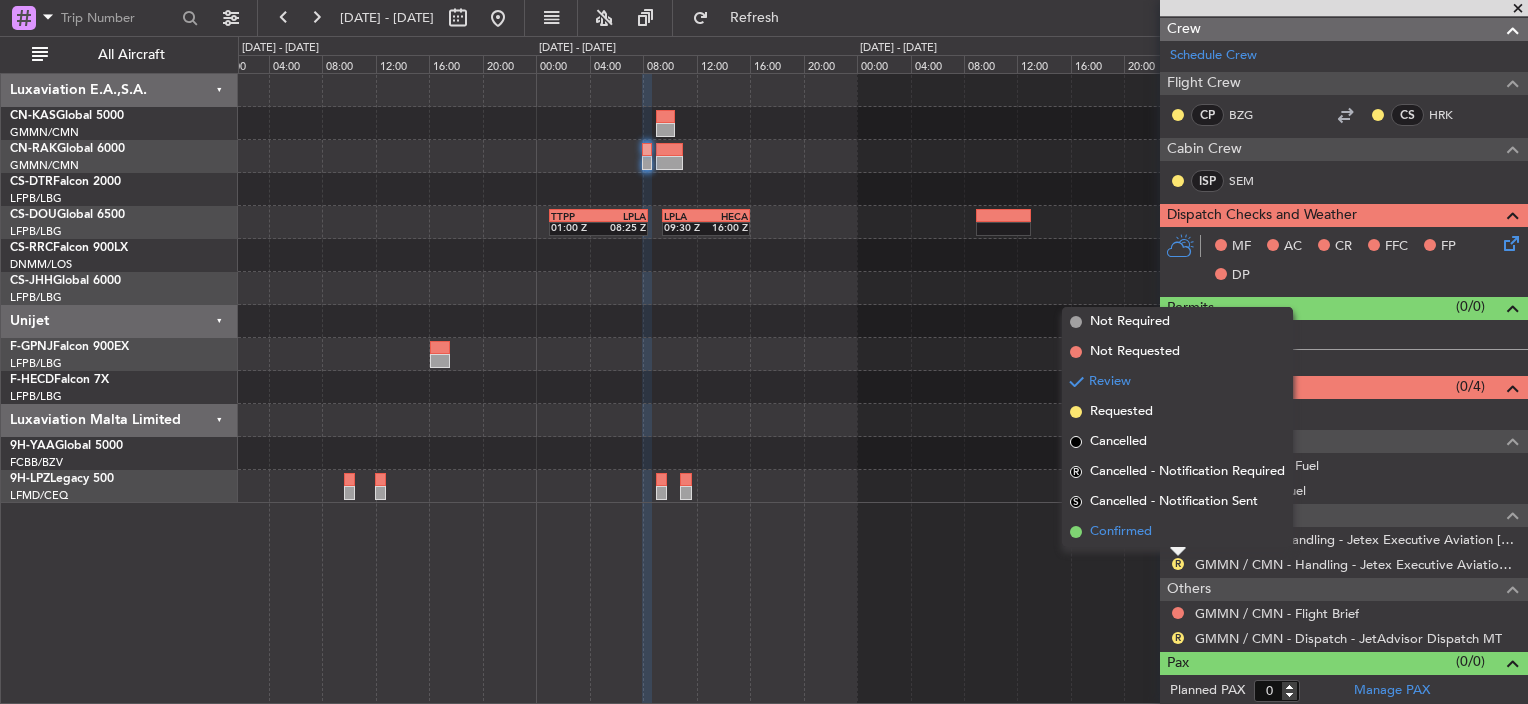 click on "Confirmed" at bounding box center [1121, 532] 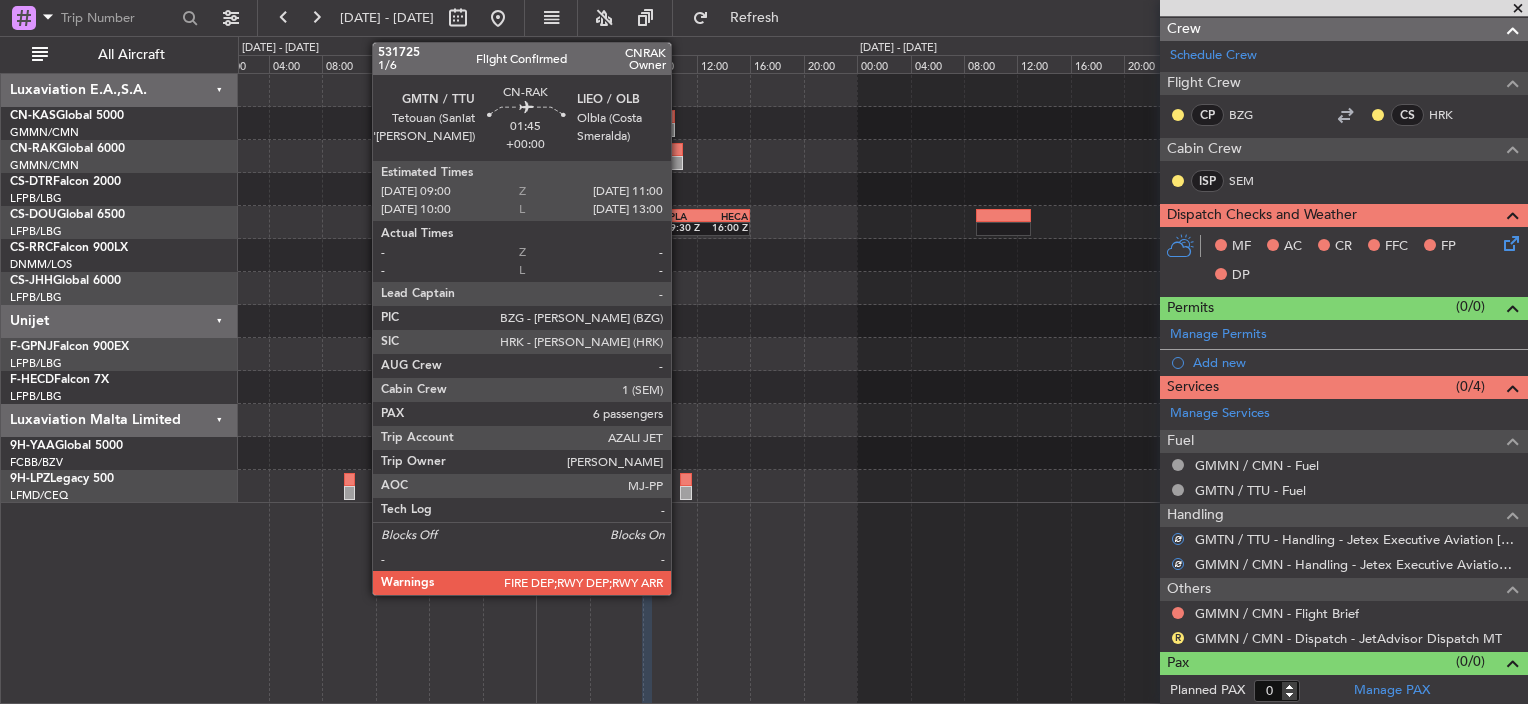 click 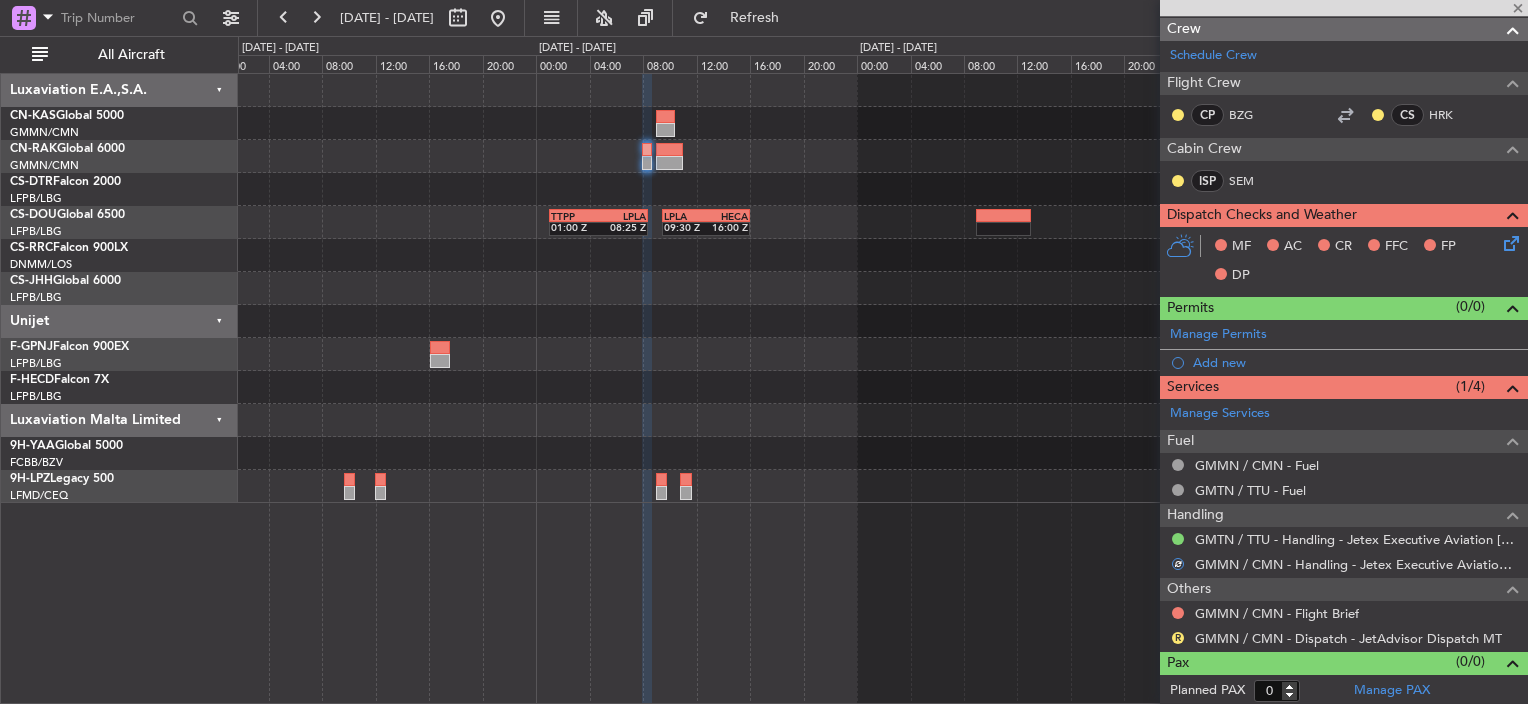 type 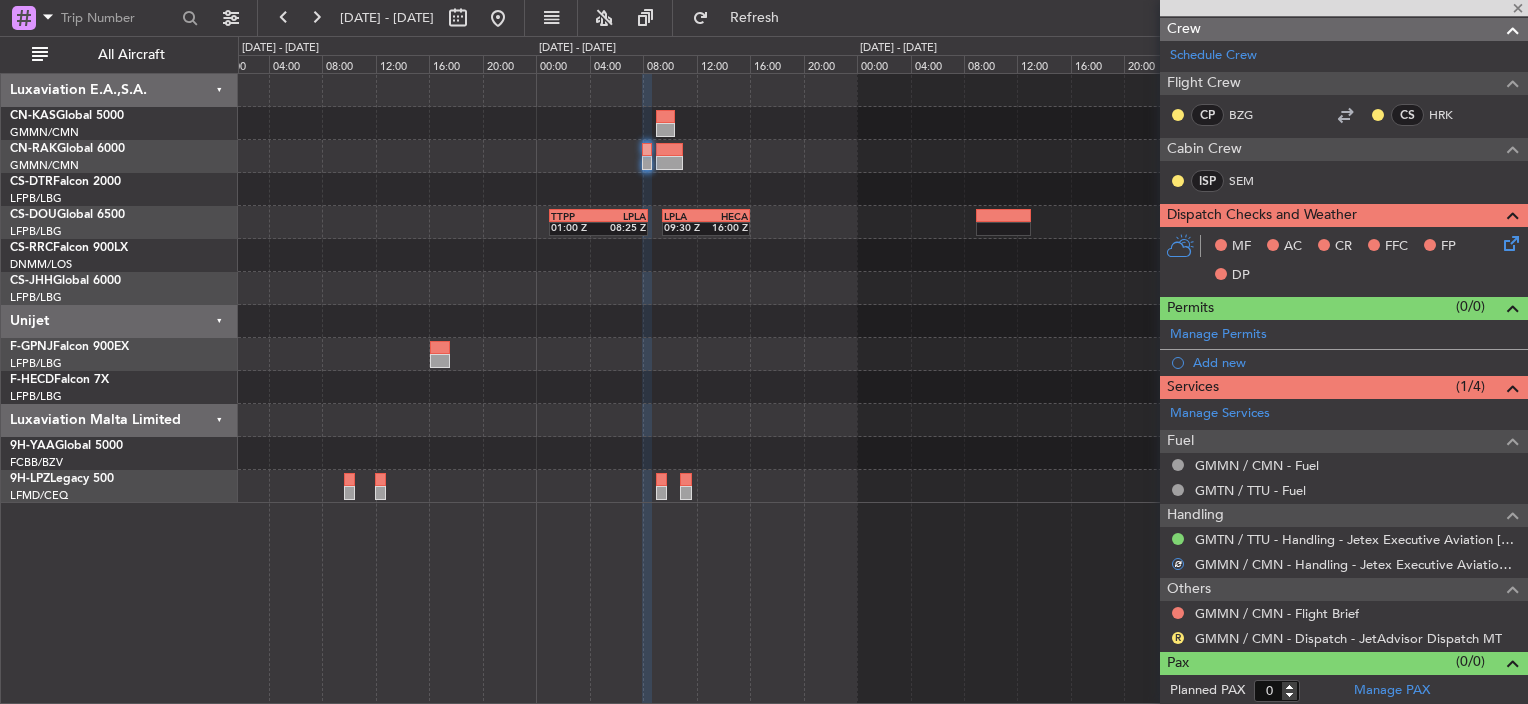 type on "6" 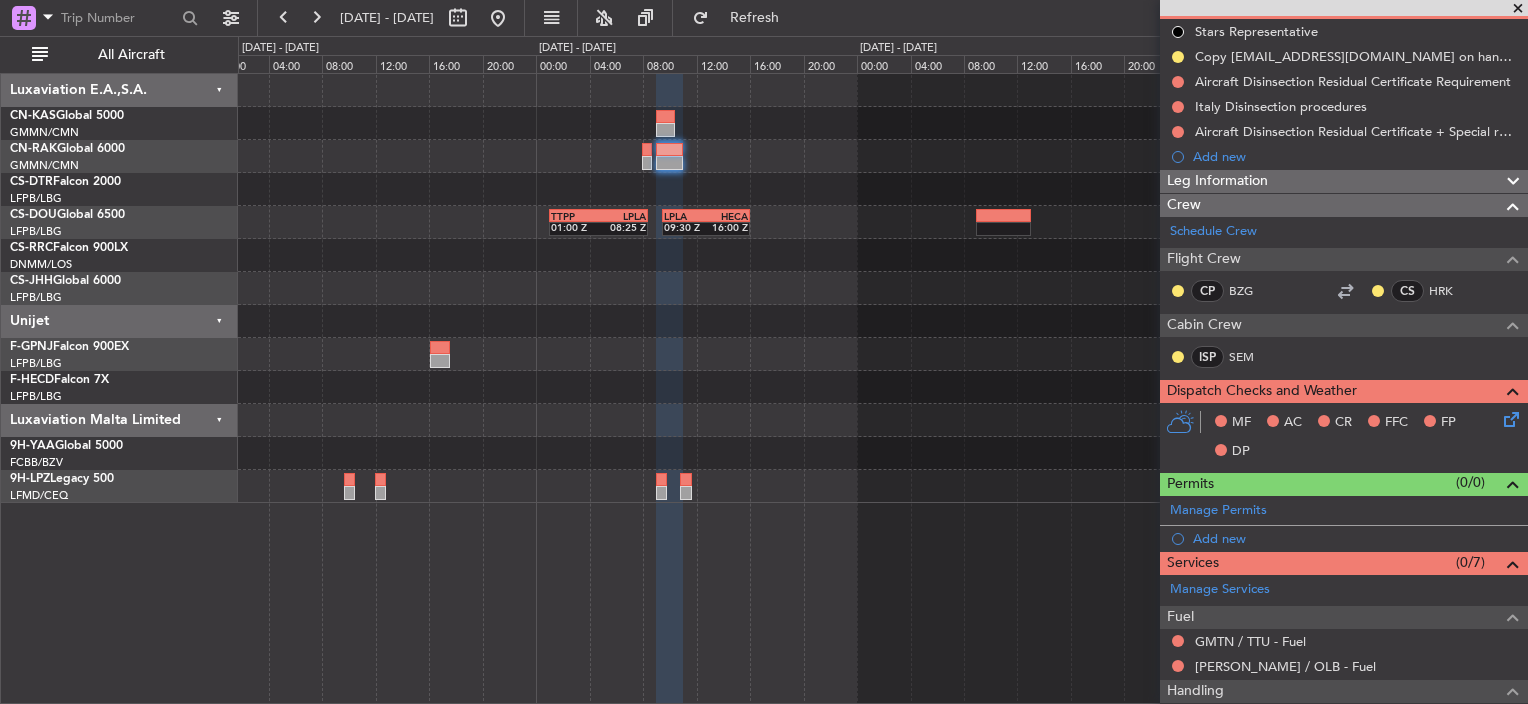 scroll, scrollTop: 400, scrollLeft: 0, axis: vertical 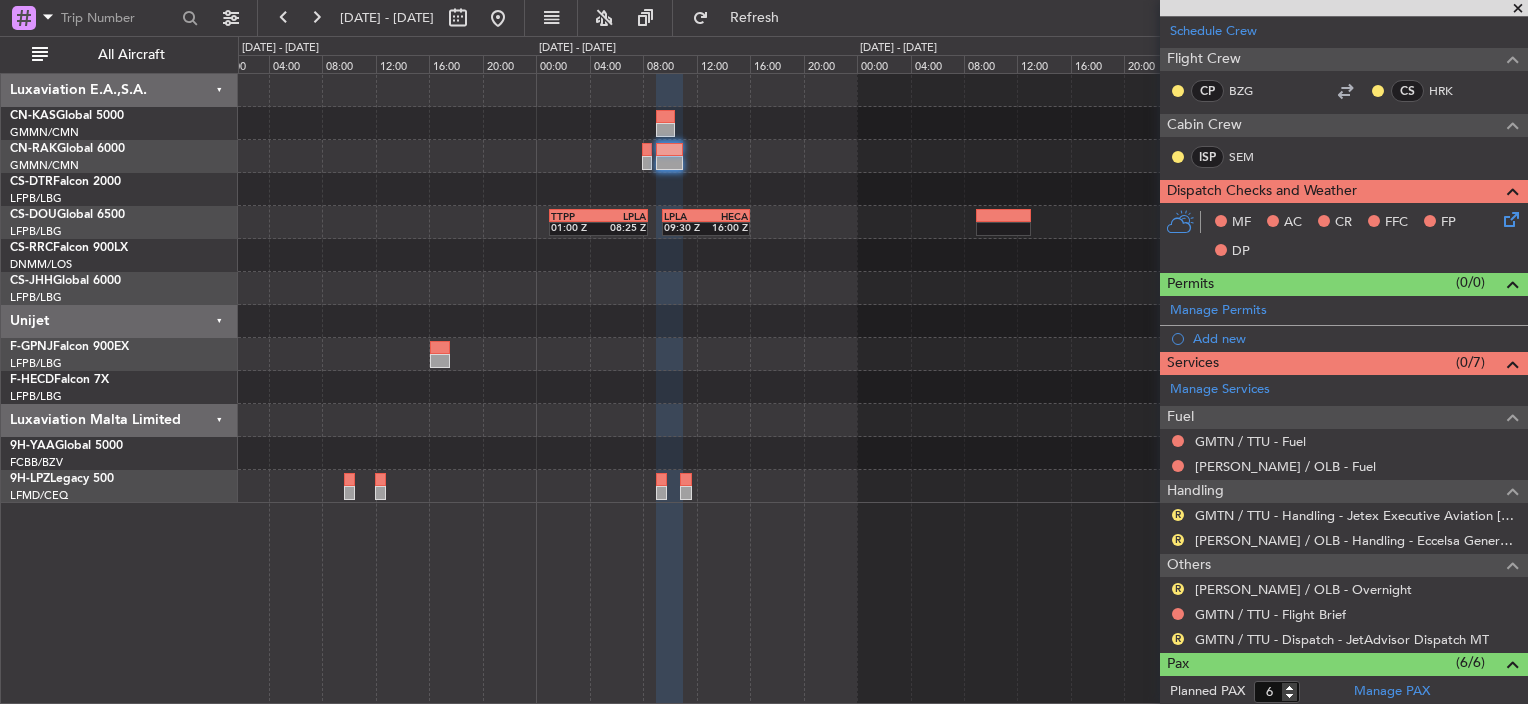 click on "R   LIEO / OLB - Overnight" at bounding box center (1344, 589) 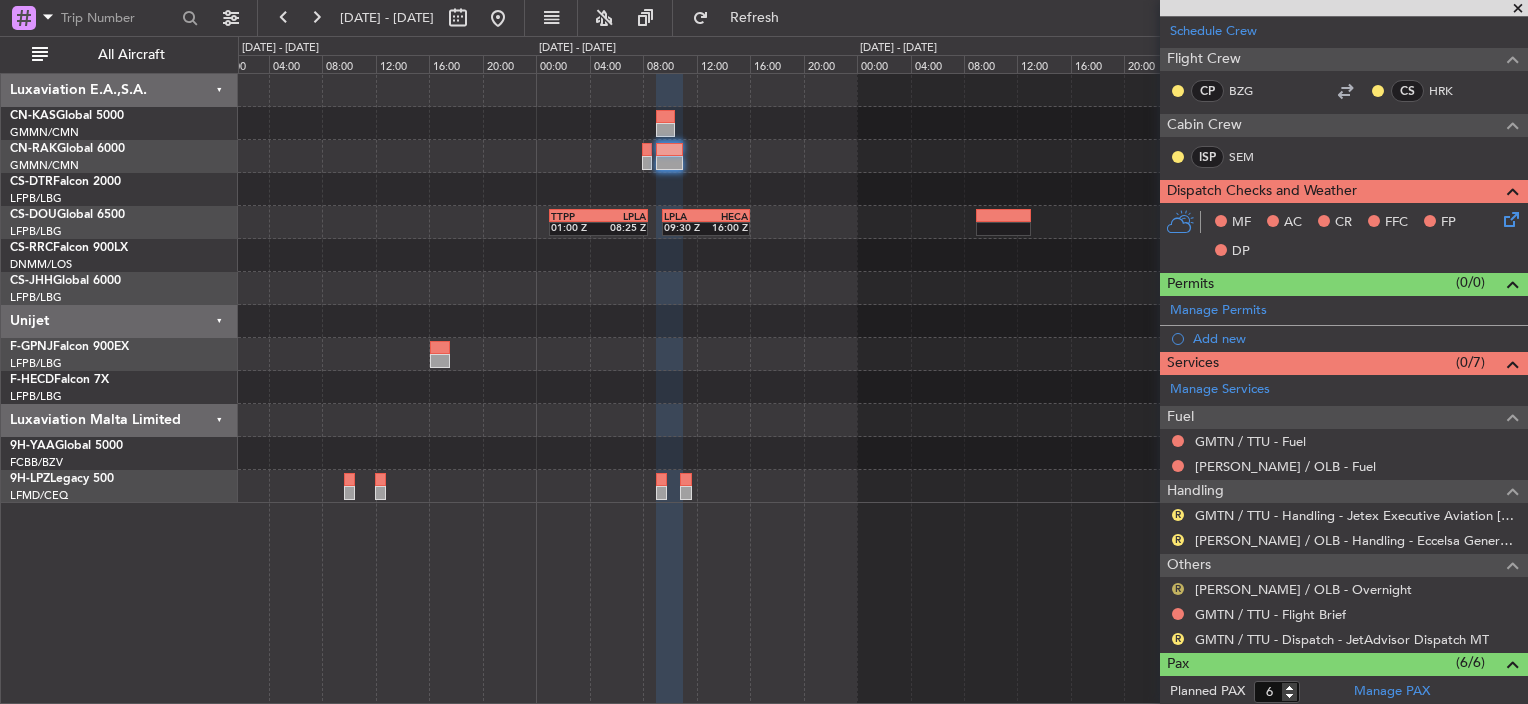 click on "R" at bounding box center (1178, 589) 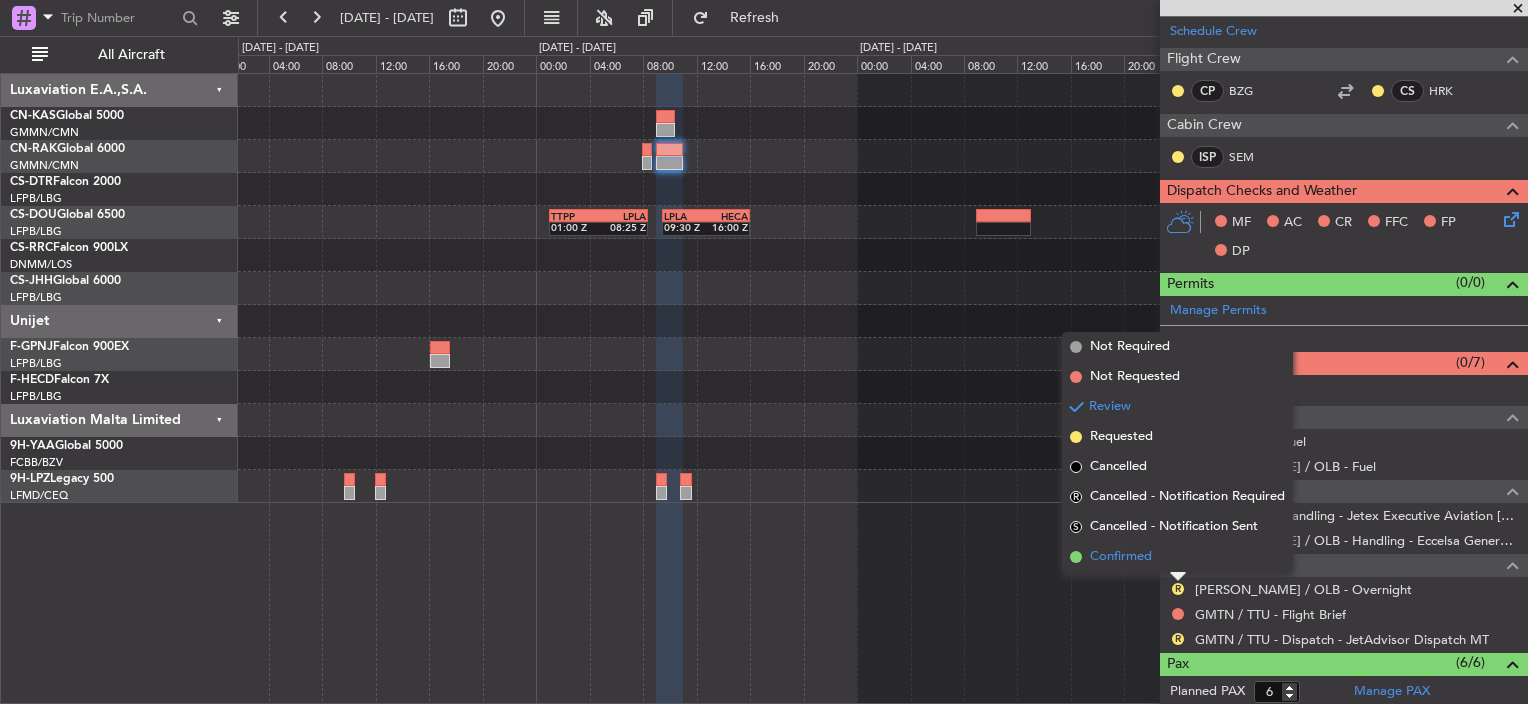 click on "Confirmed" at bounding box center (1121, 557) 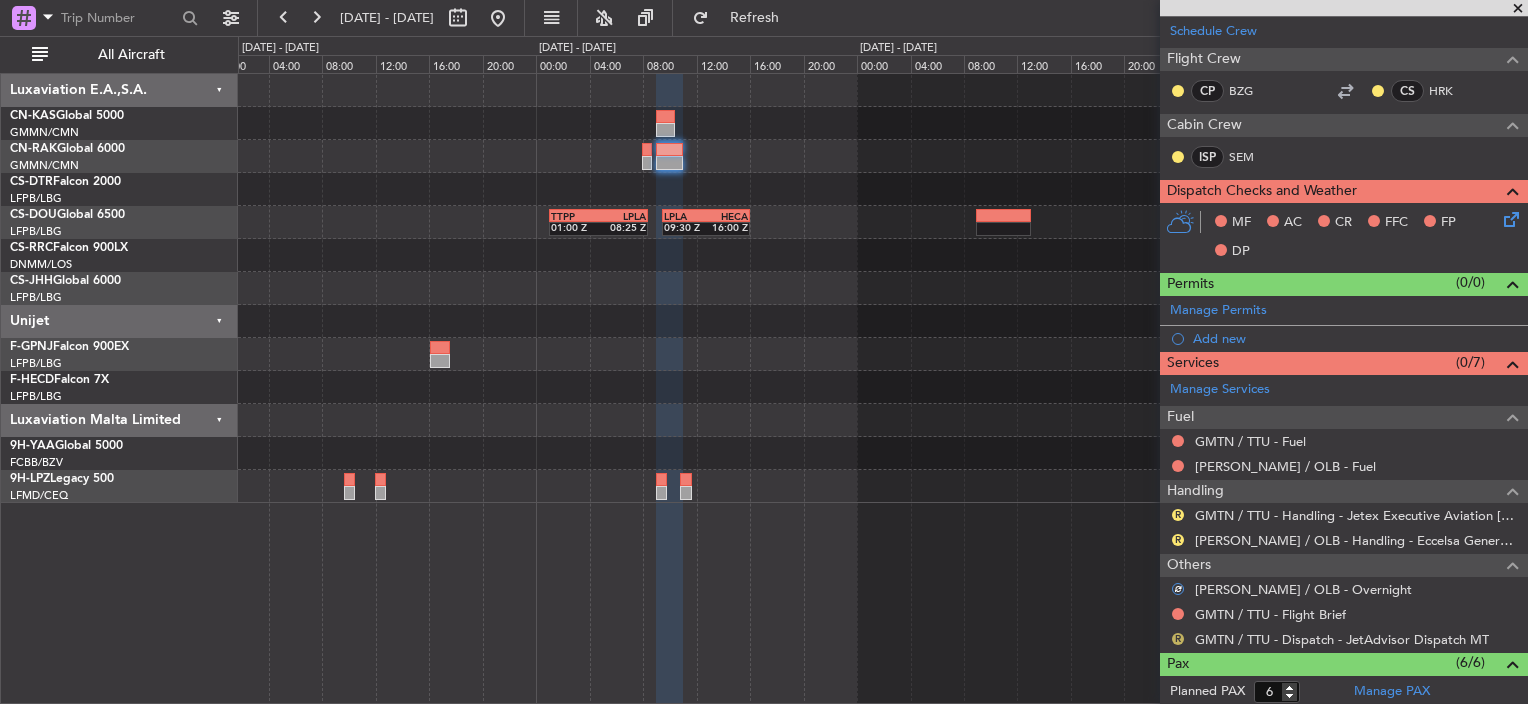 click on "R" at bounding box center [1178, 639] 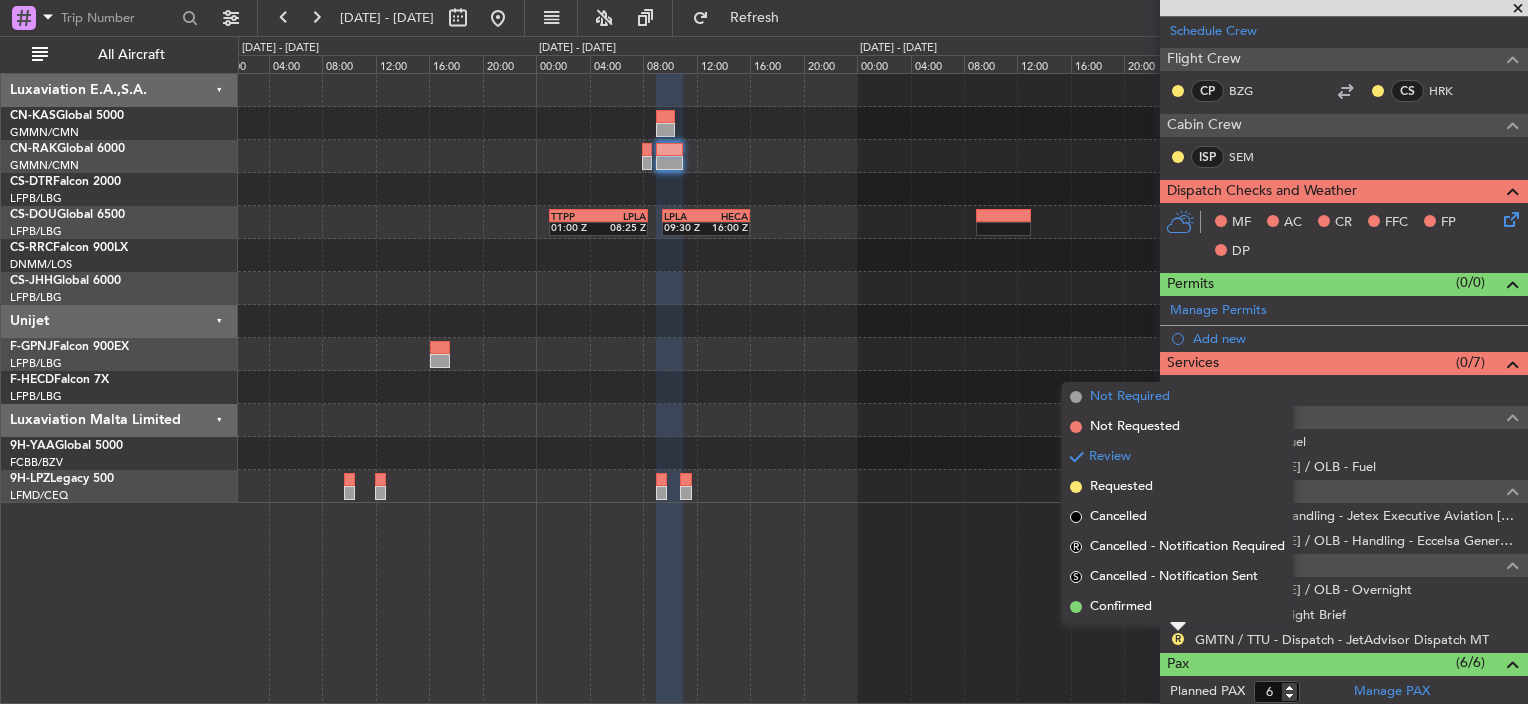 click on "Not Required" at bounding box center [1130, 397] 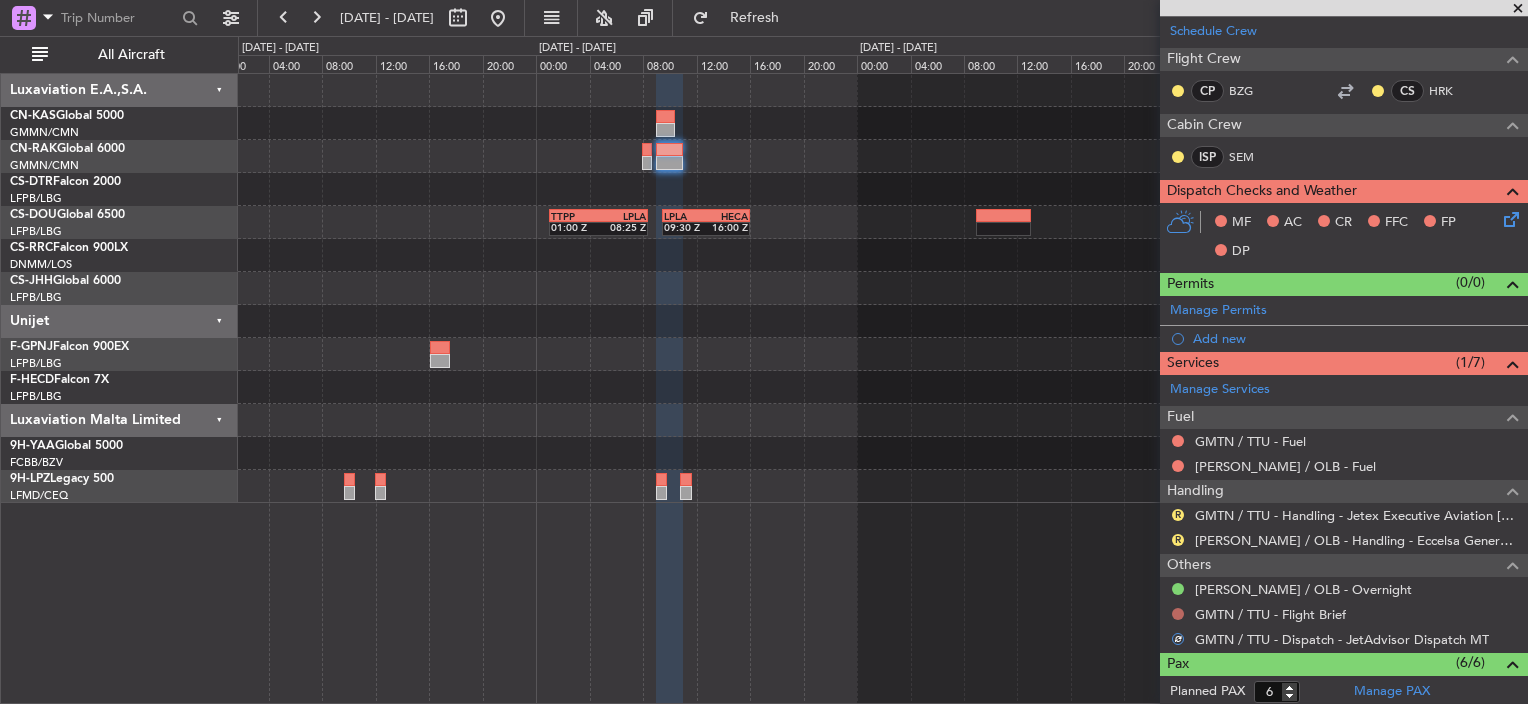 click at bounding box center (1178, 614) 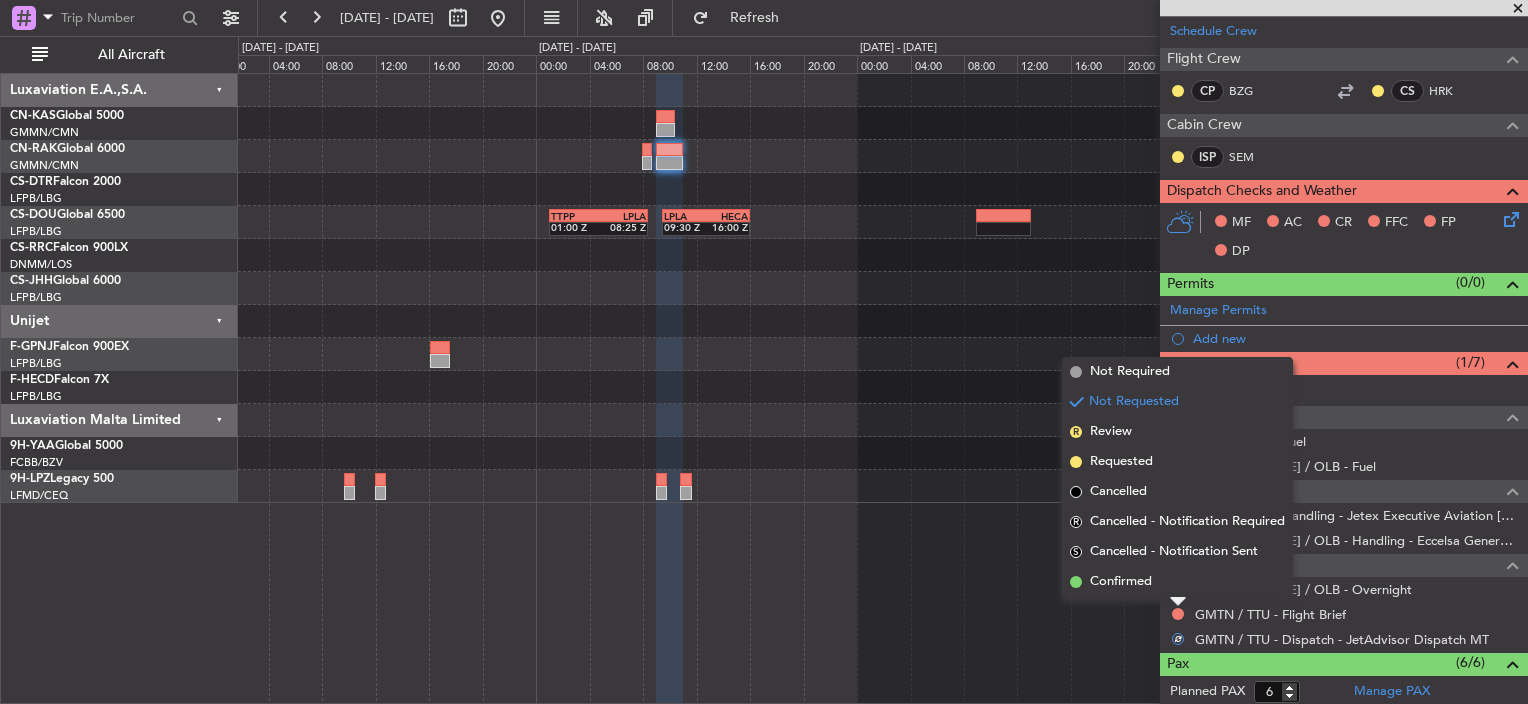 click on "Confirmed" at bounding box center (1121, 582) 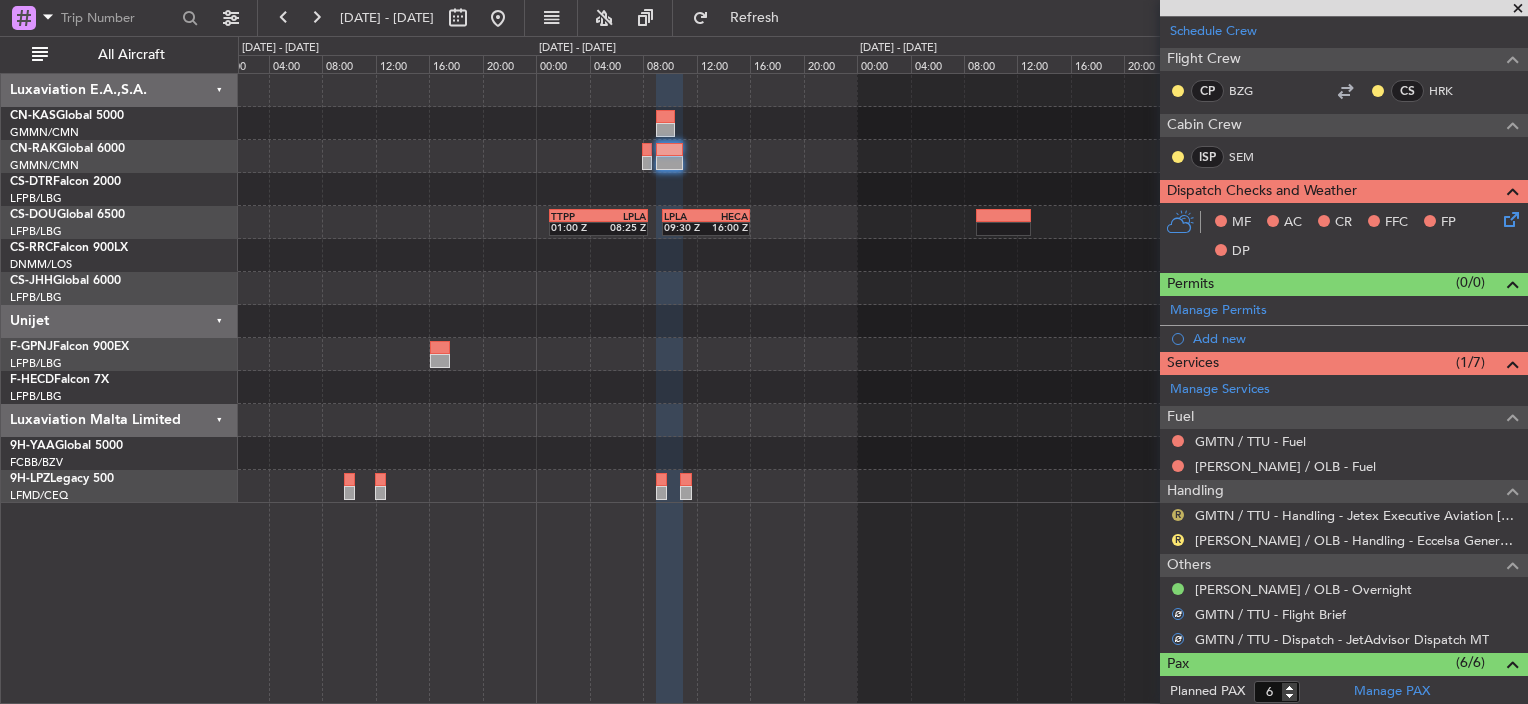click on "R" at bounding box center [1178, 515] 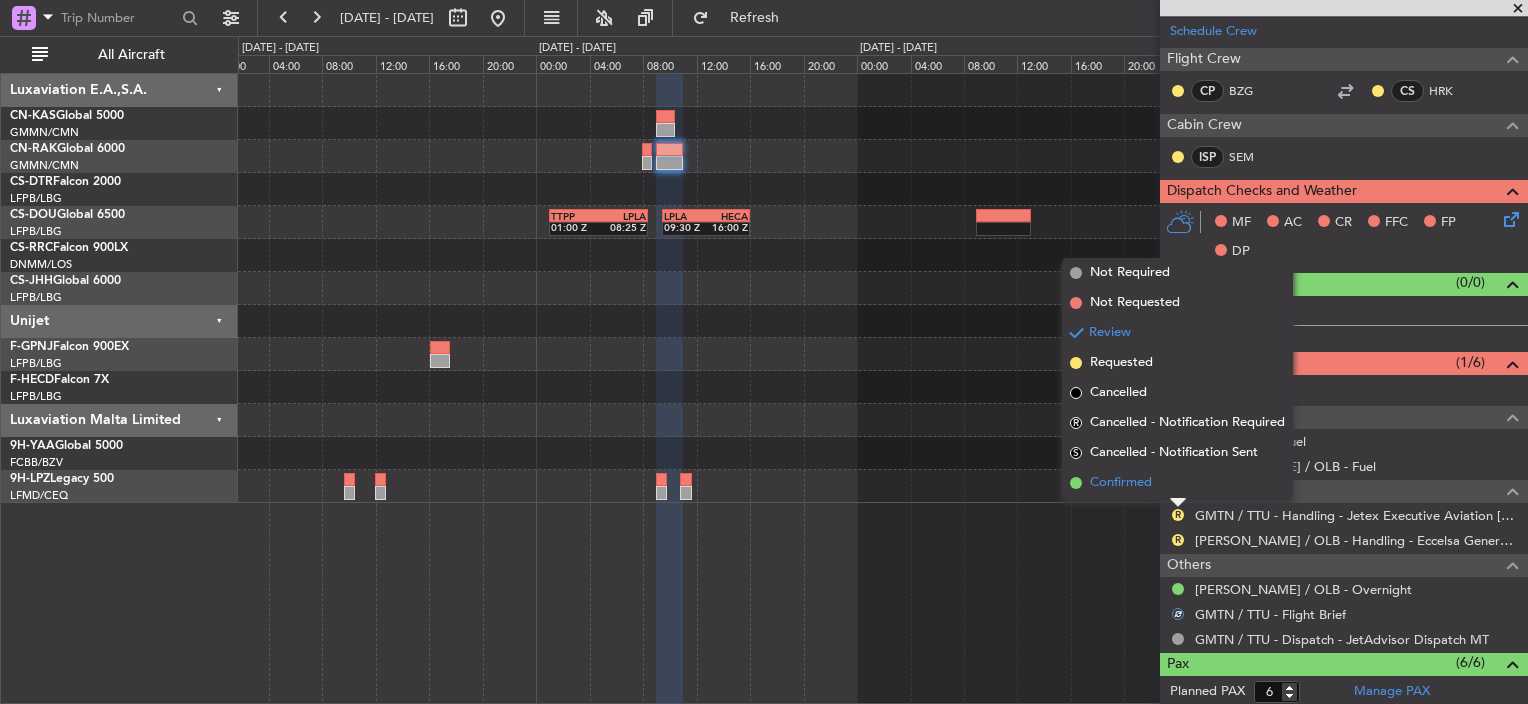 click on "Confirmed" at bounding box center (1121, 483) 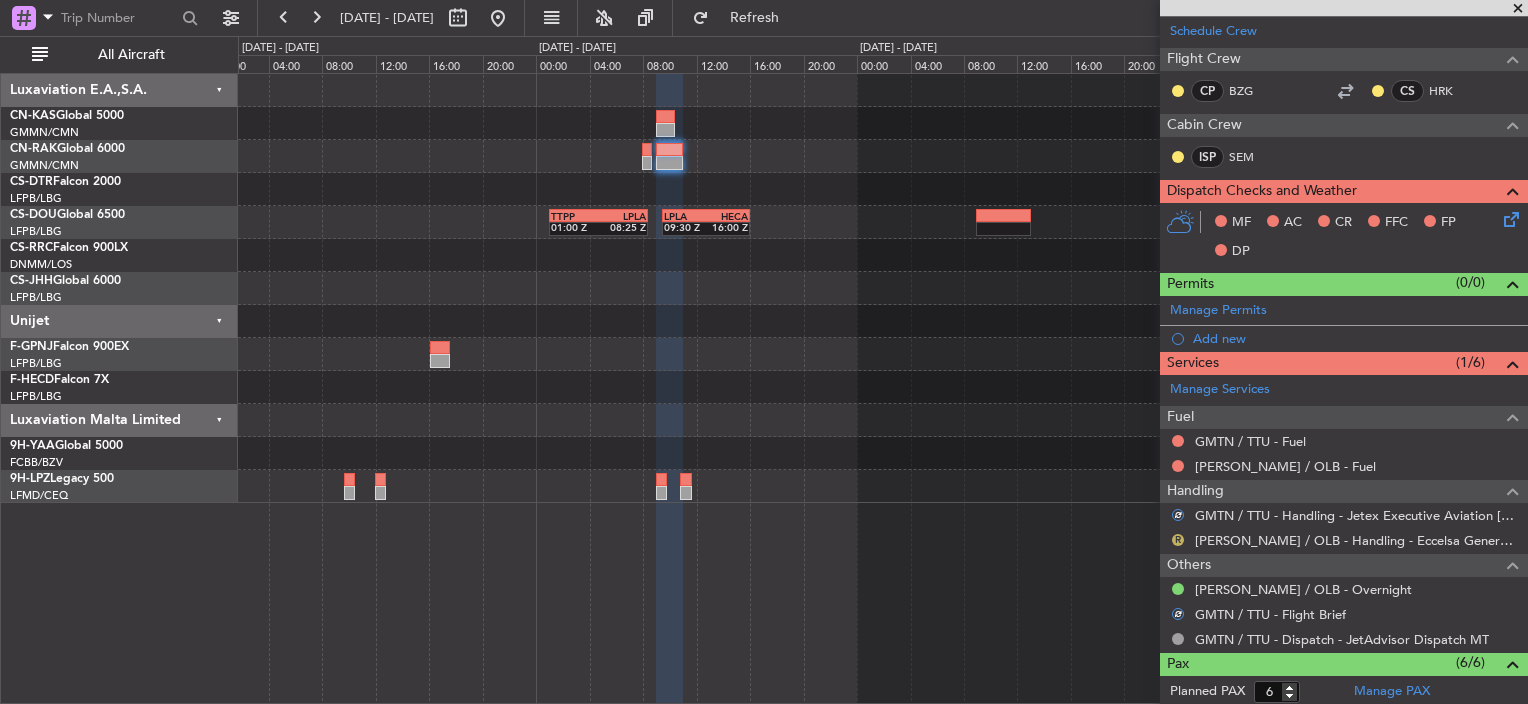 click on "R" at bounding box center (1178, 540) 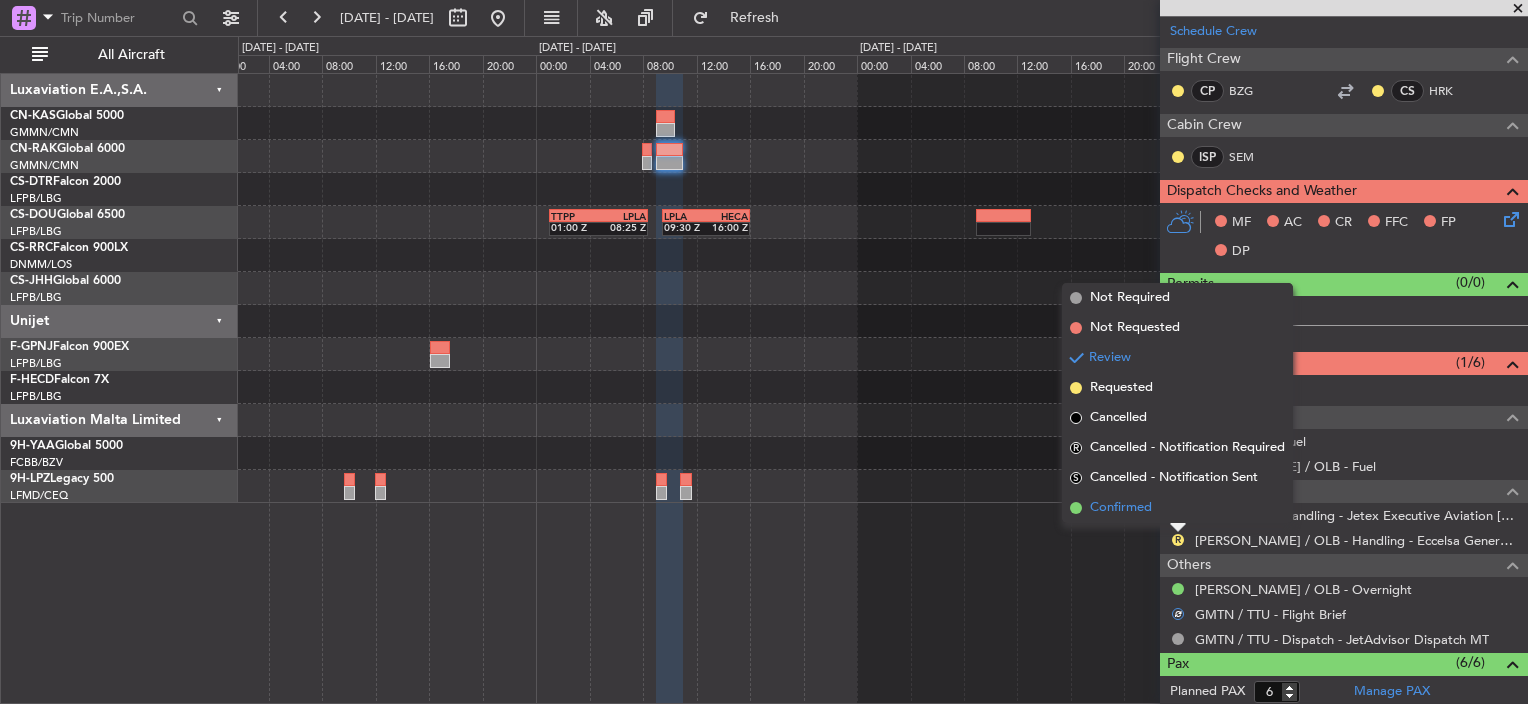 click on "Confirmed" at bounding box center (1121, 508) 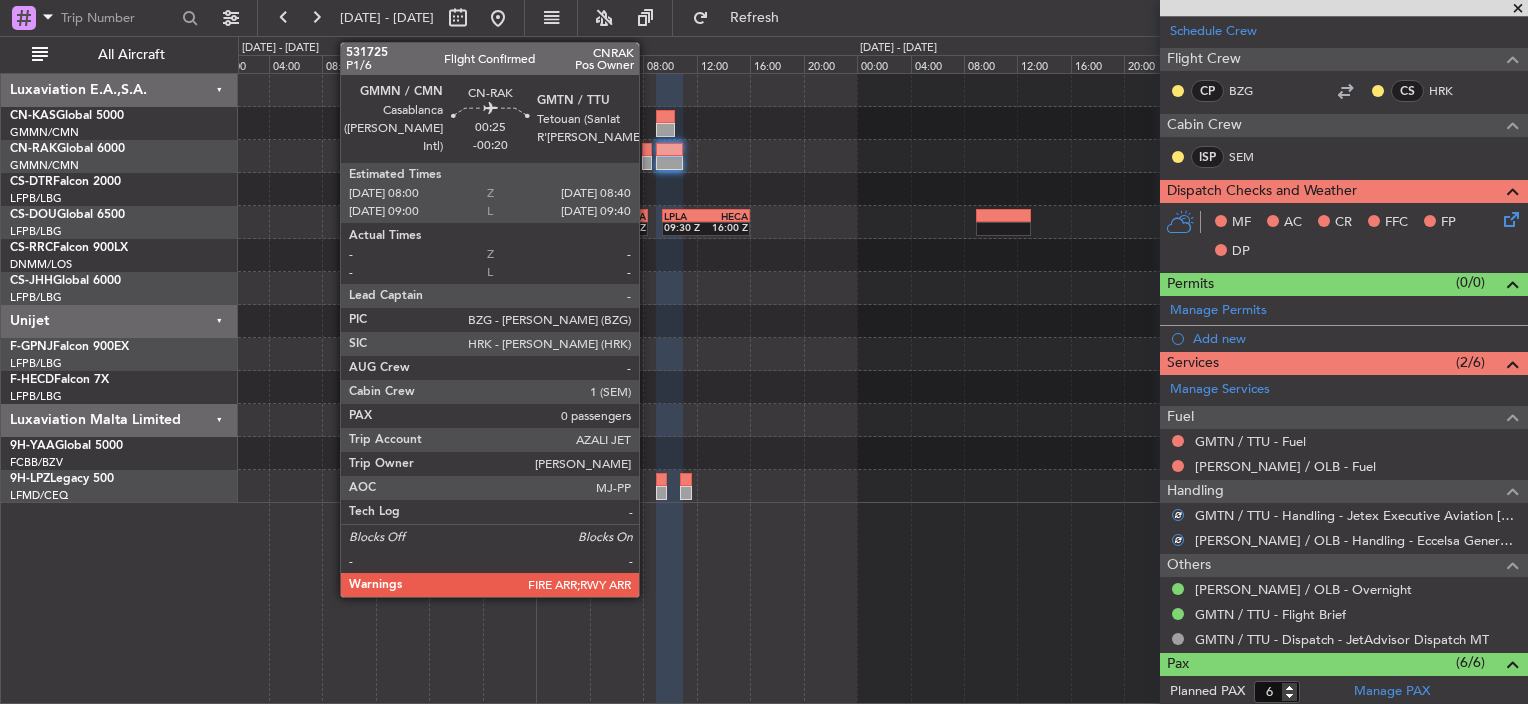click 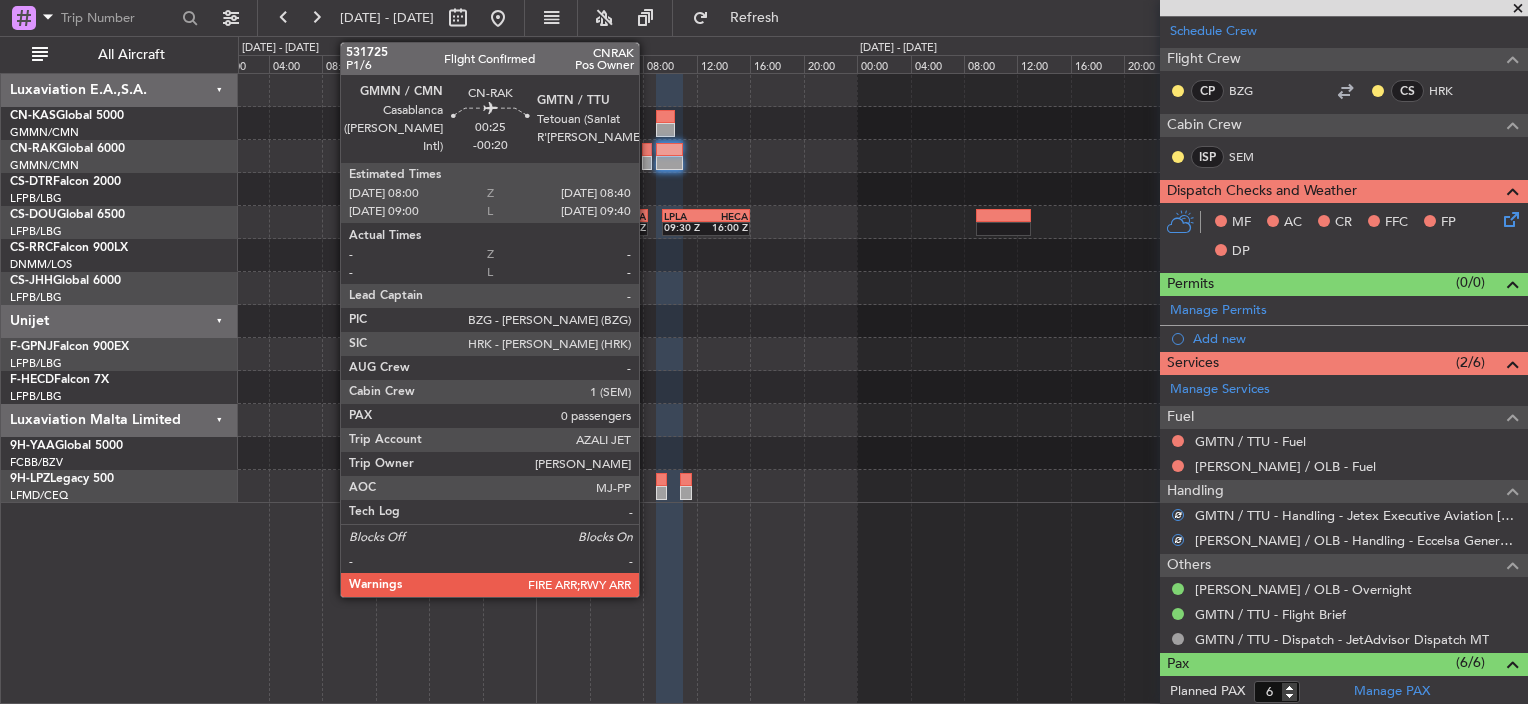 click 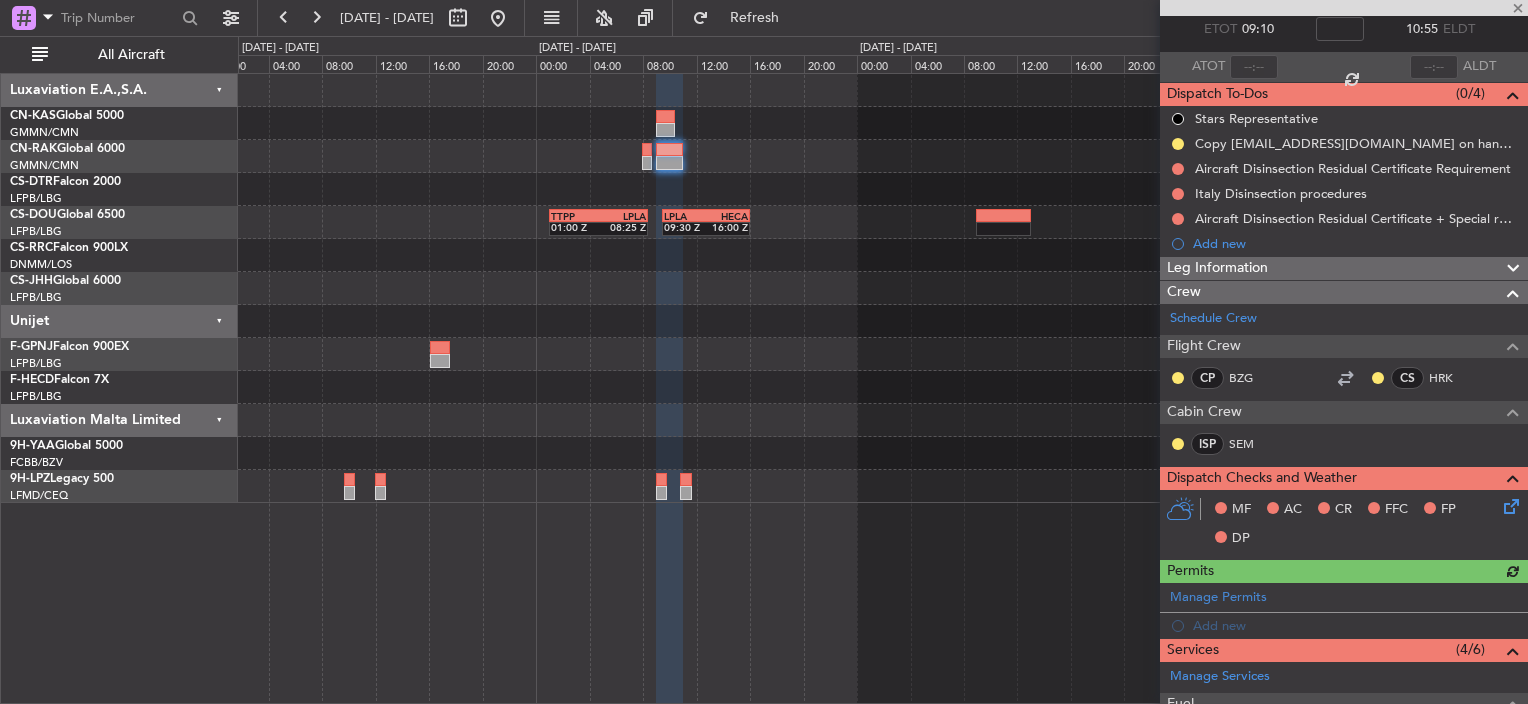 scroll, scrollTop: 0, scrollLeft: 0, axis: both 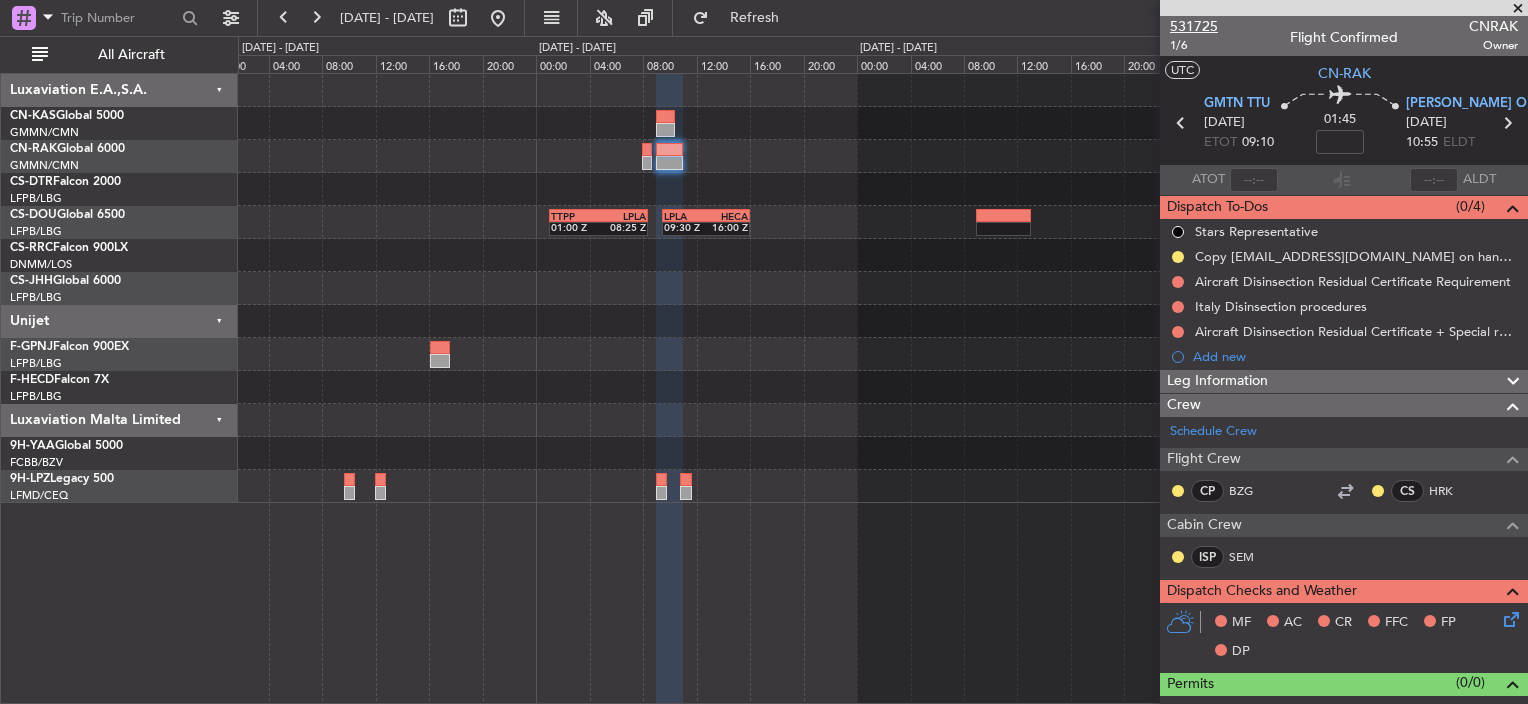click on "531725" at bounding box center [1194, 26] 